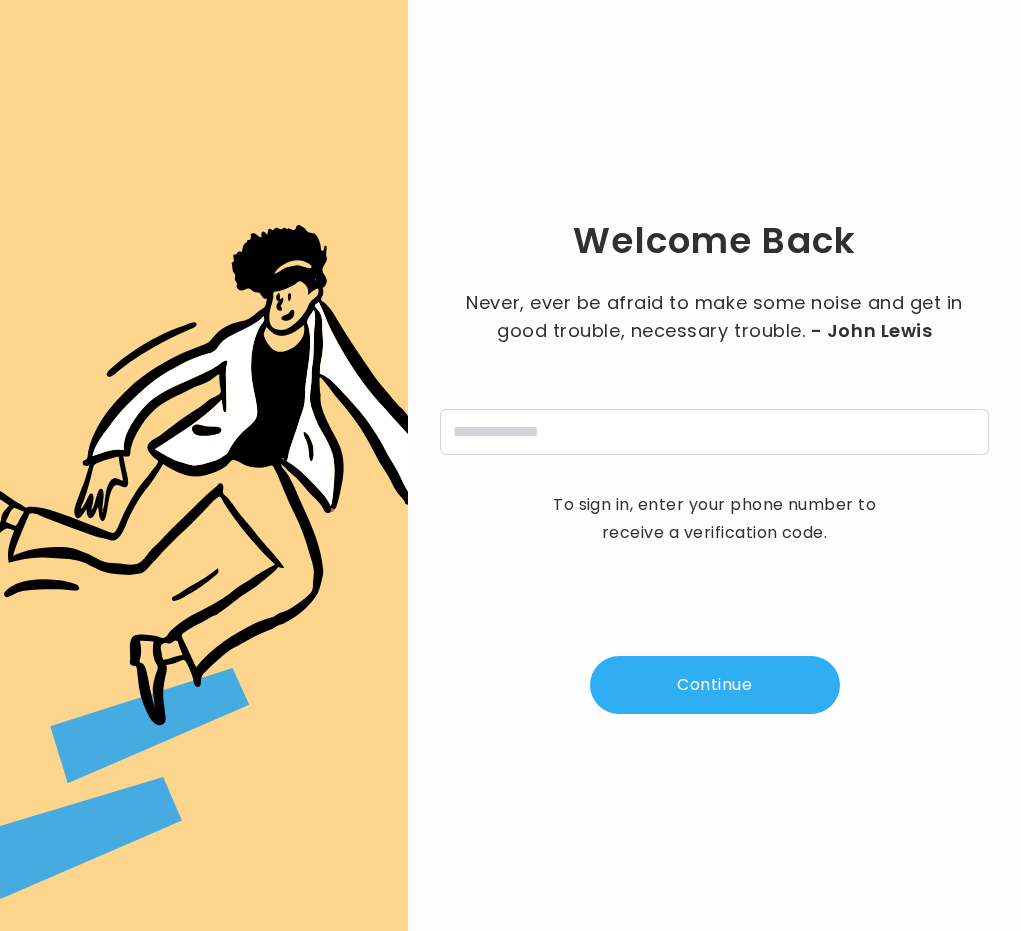 scroll, scrollTop: 0, scrollLeft: 0, axis: both 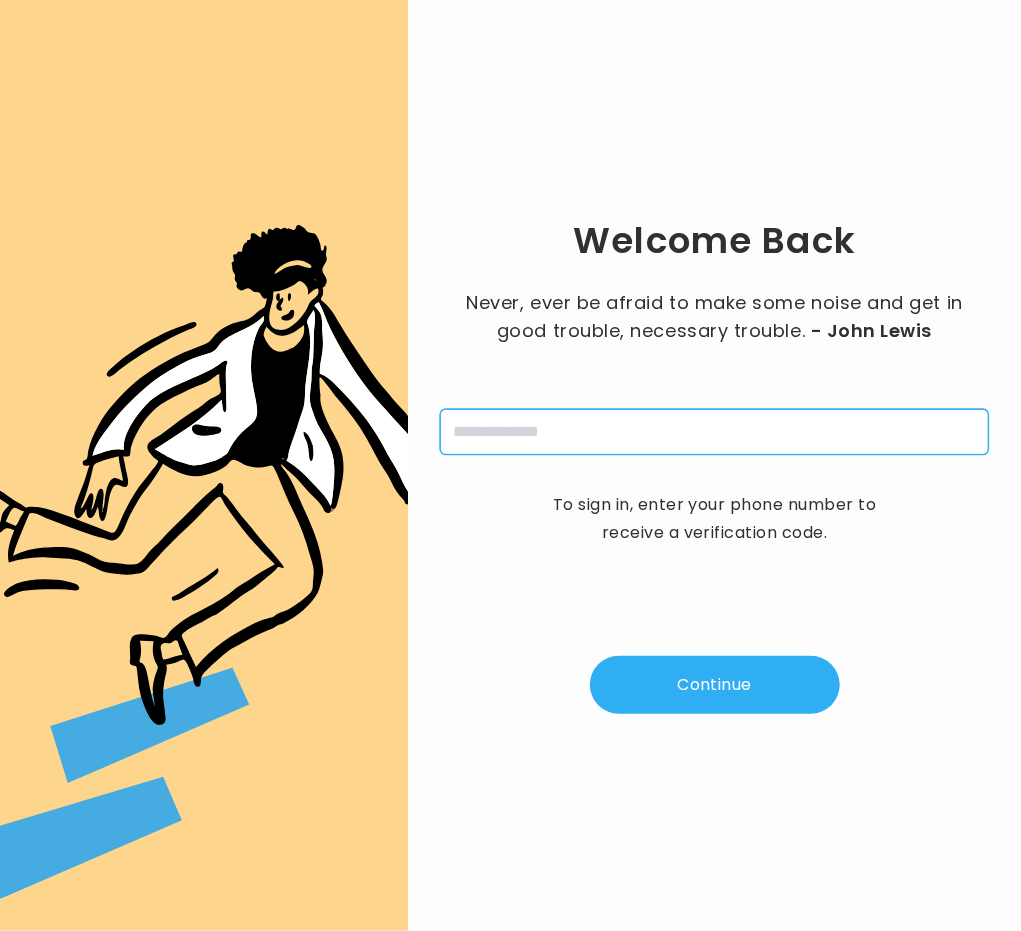 click at bounding box center [714, 432] 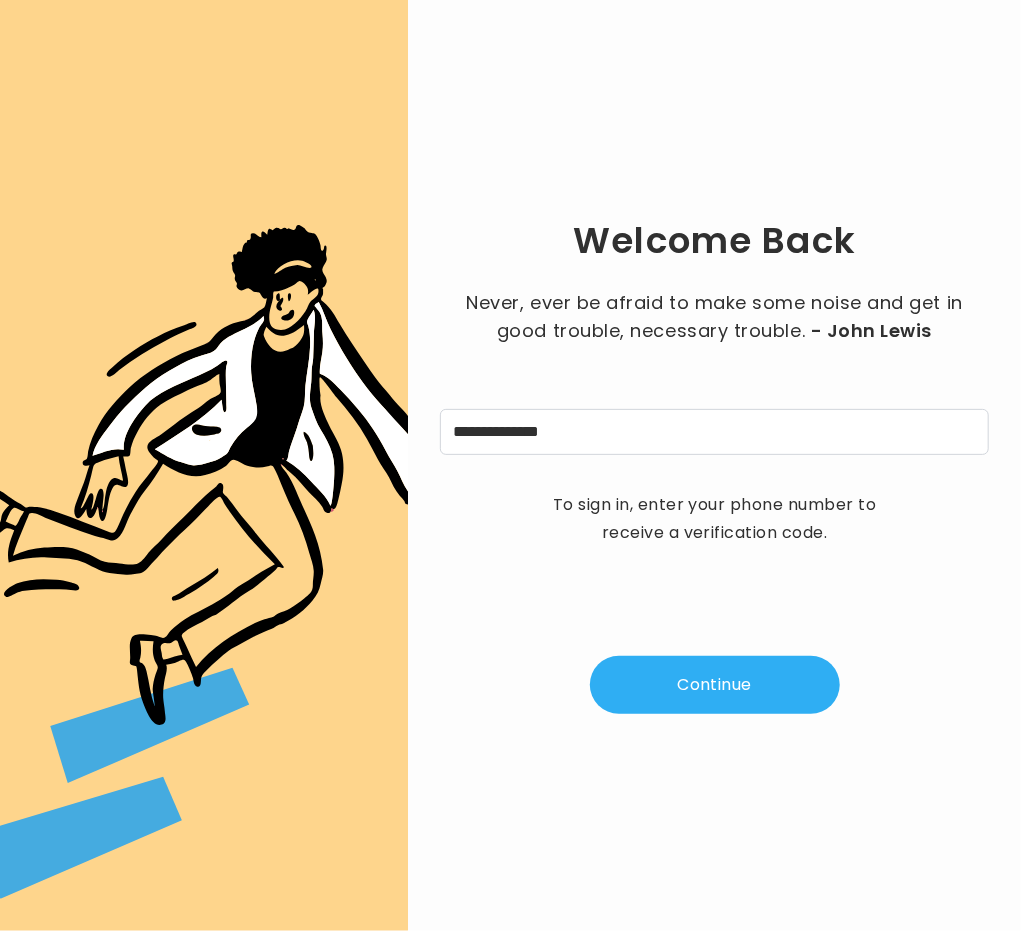 click on "Continue" at bounding box center (715, 685) 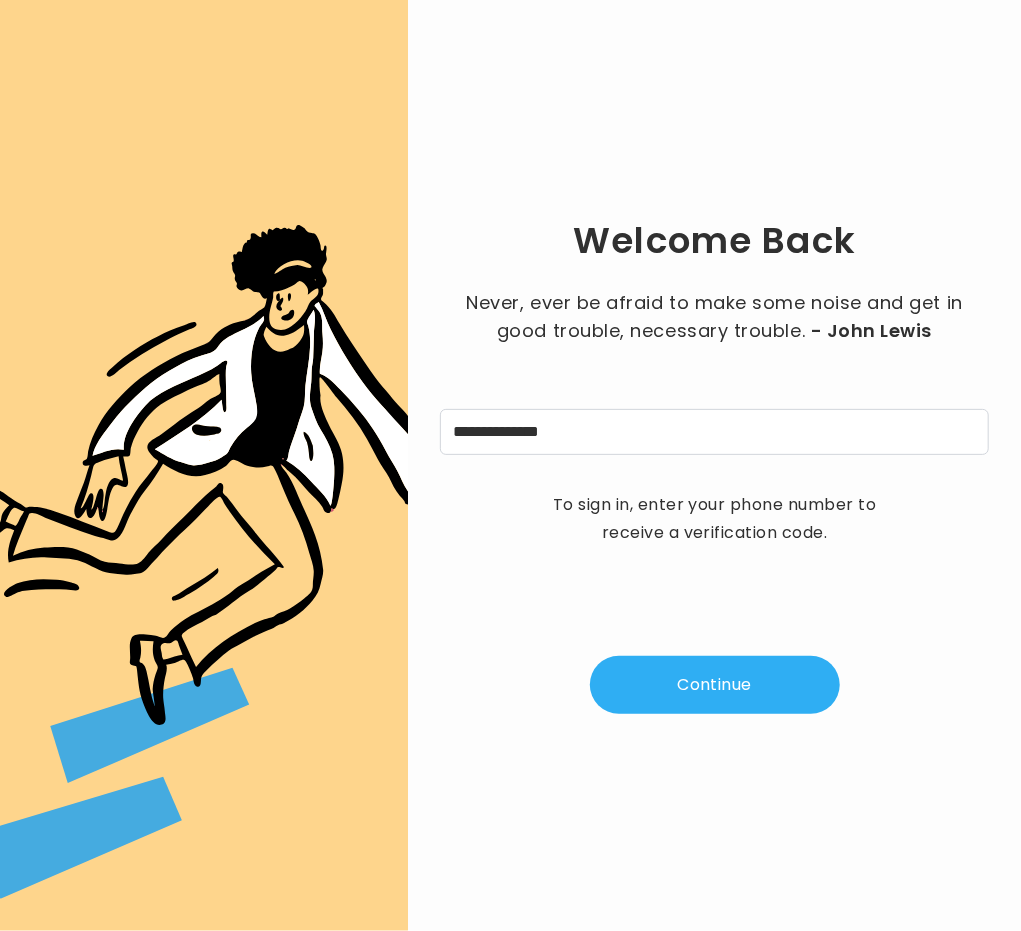 click on "Continue" at bounding box center (715, 685) 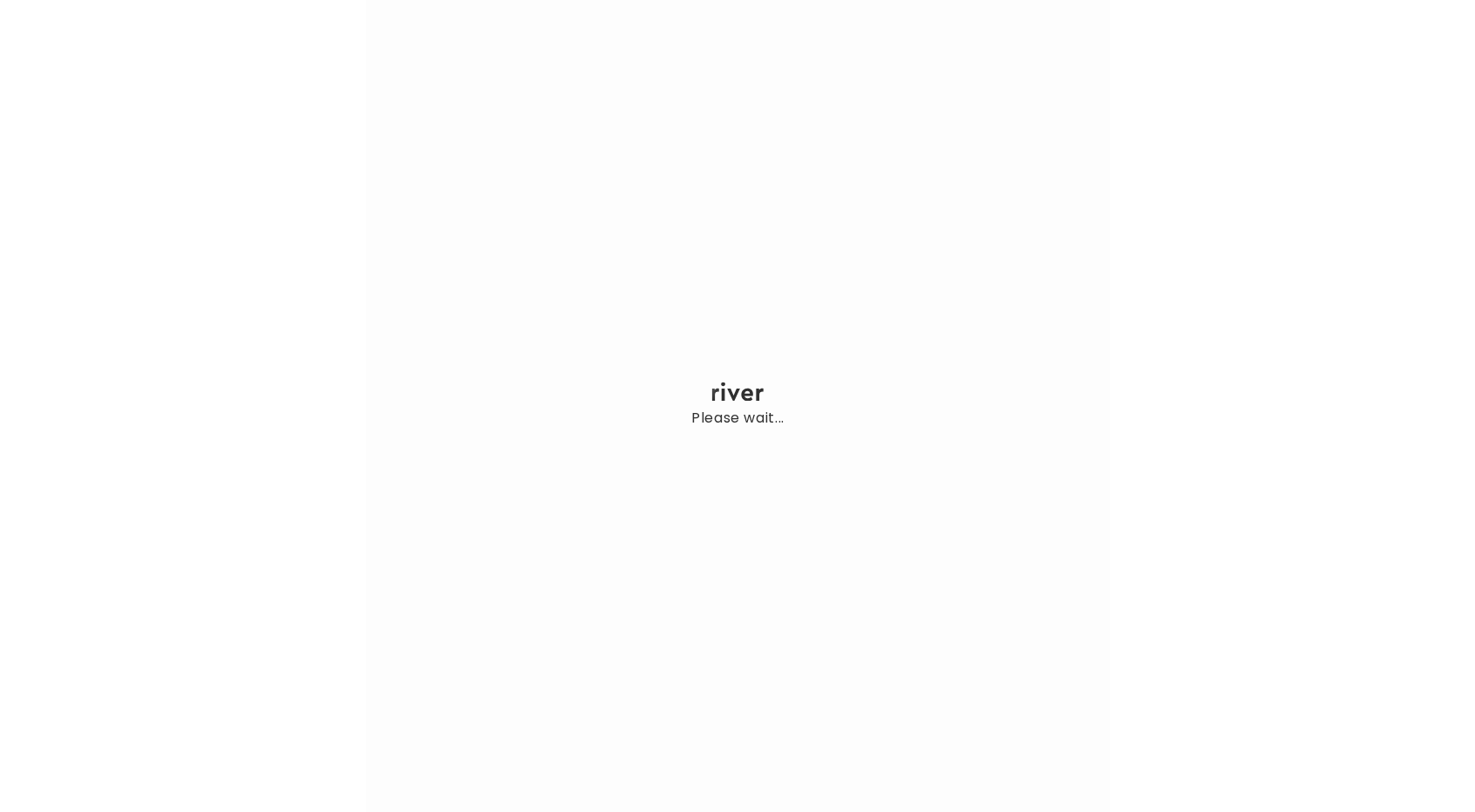 scroll, scrollTop: 0, scrollLeft: 0, axis: both 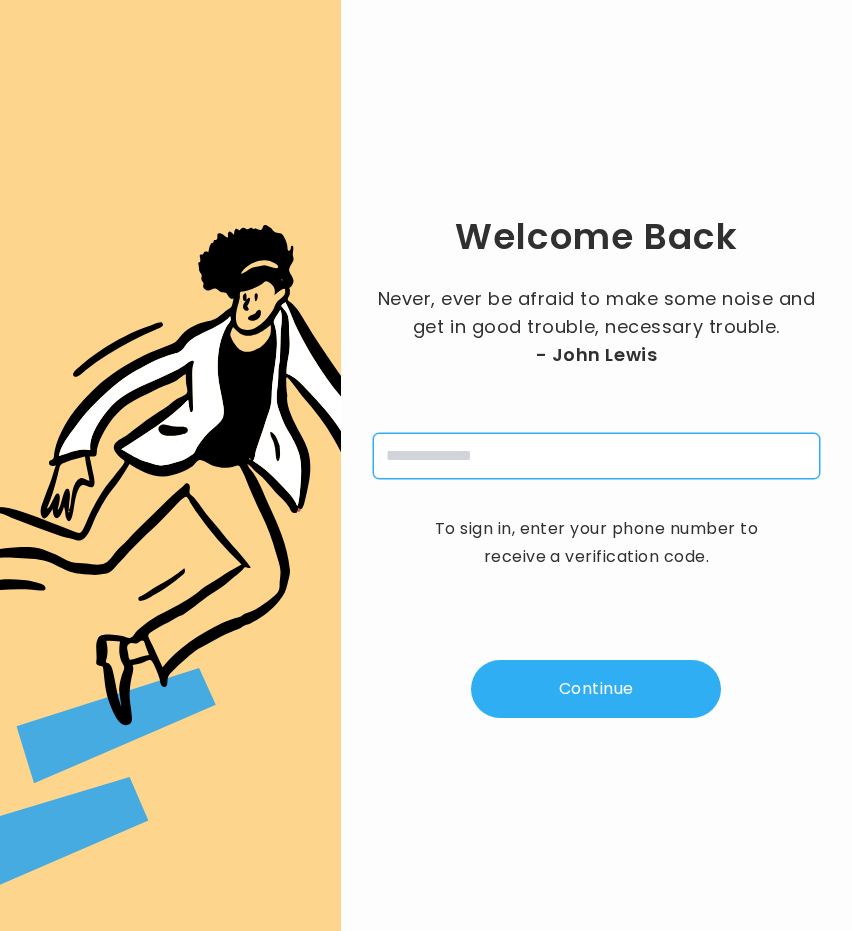 click at bounding box center (596, 456) 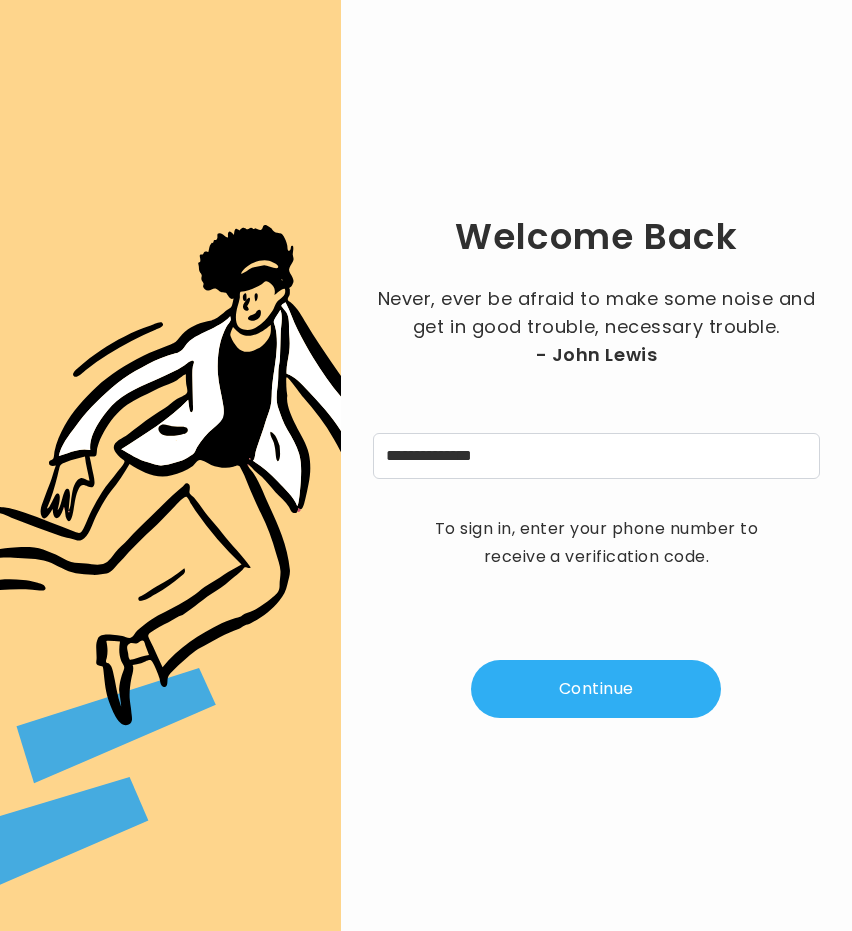 click on "Continue" at bounding box center (596, 689) 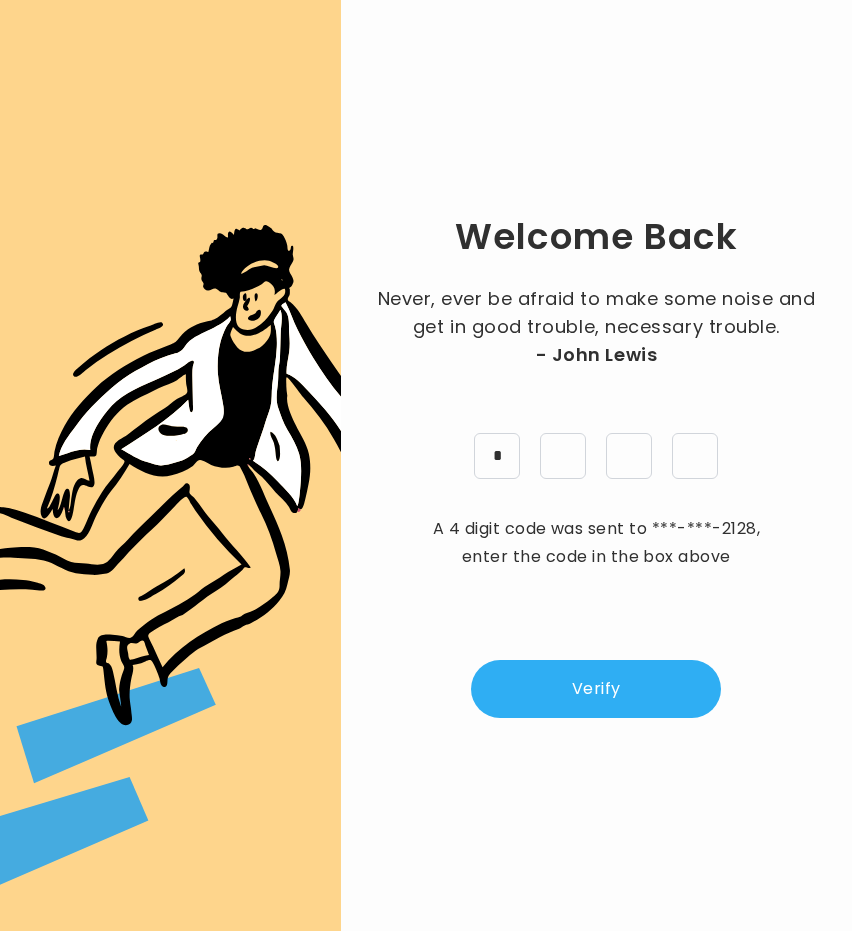 type on "*" 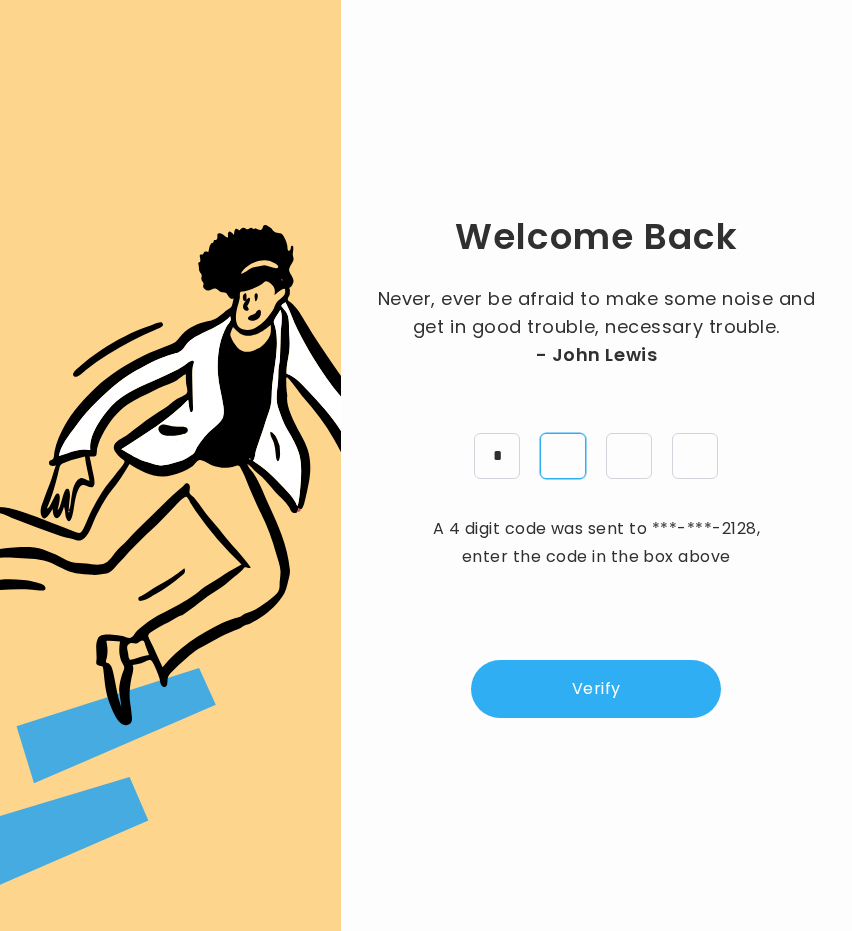 type on "*" 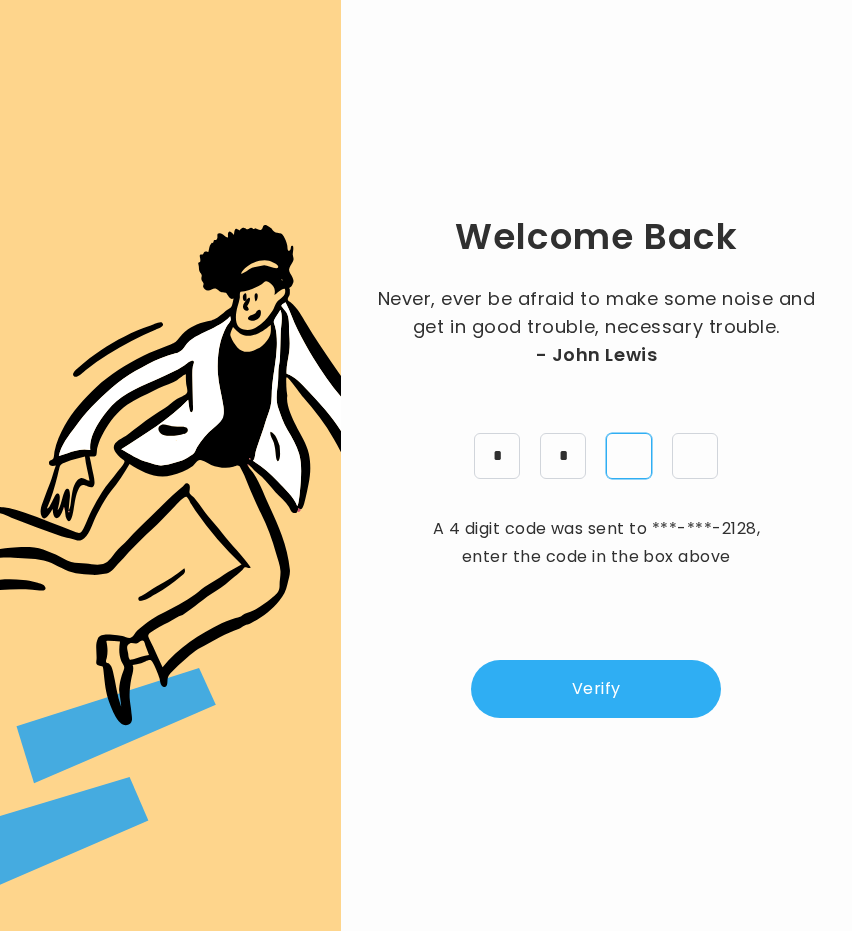 type on "*" 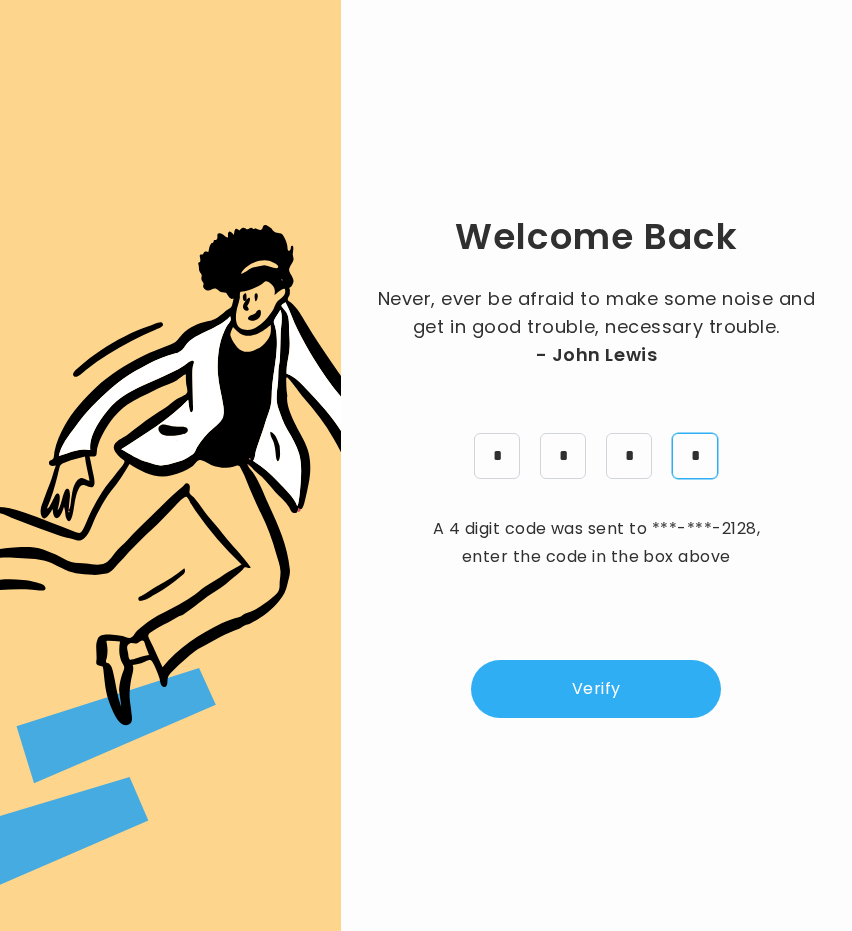 type on "*" 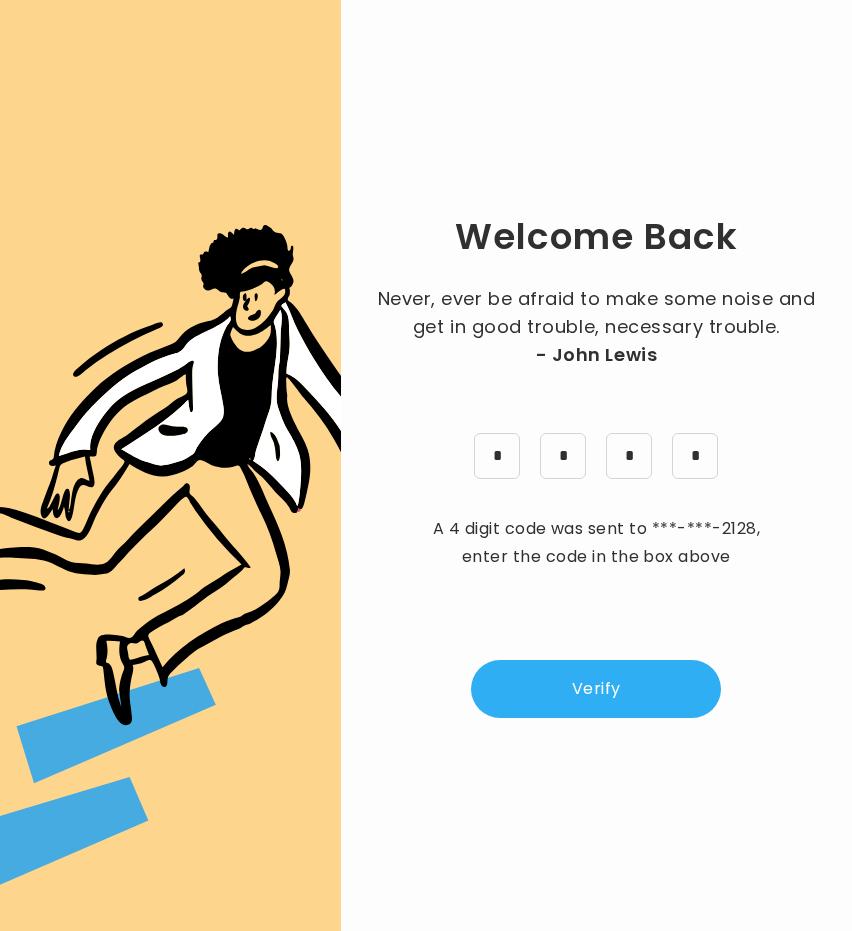 click on "Verify" at bounding box center [596, 689] 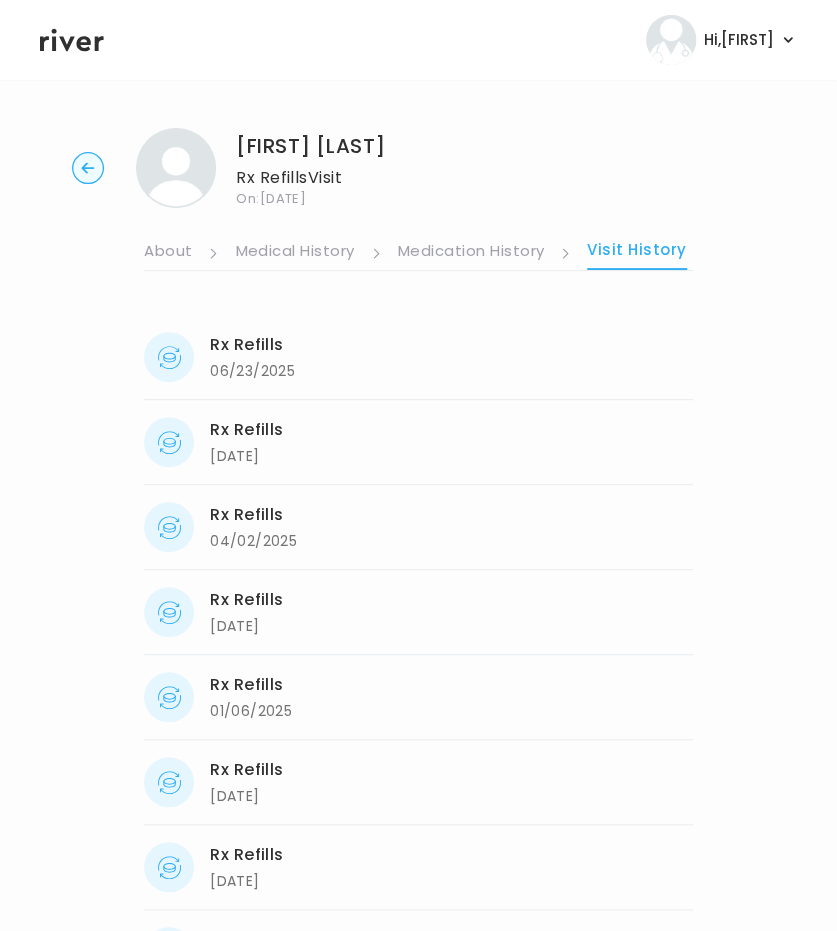 click 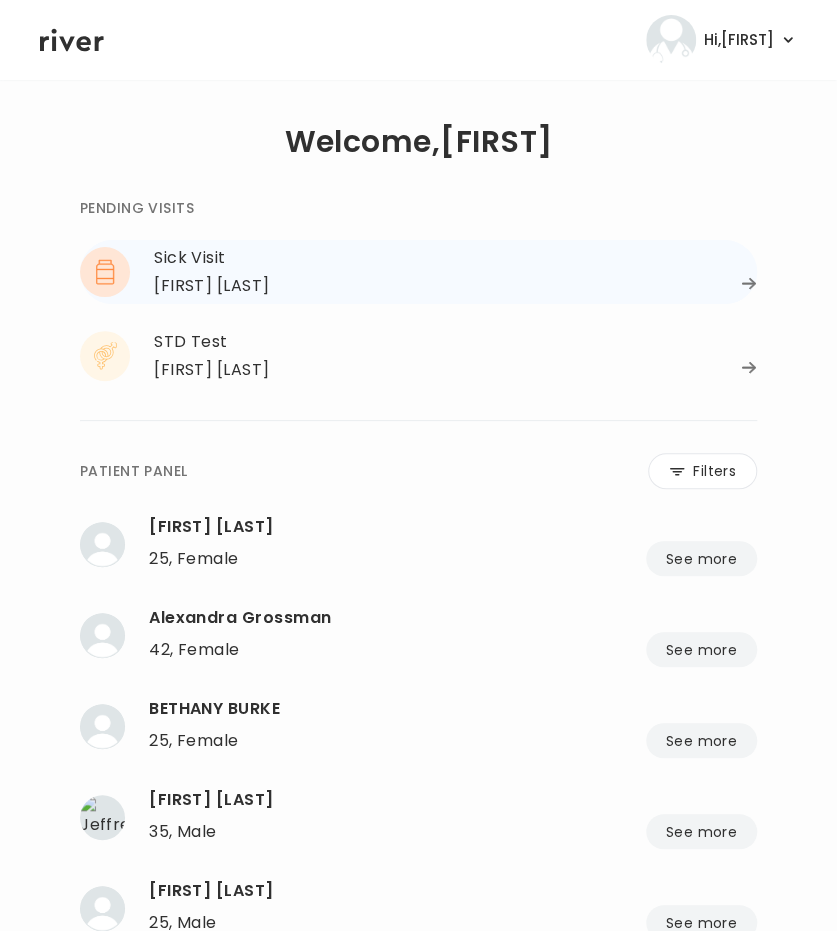 click on "[FIRST] [LAST]" at bounding box center [455, 286] 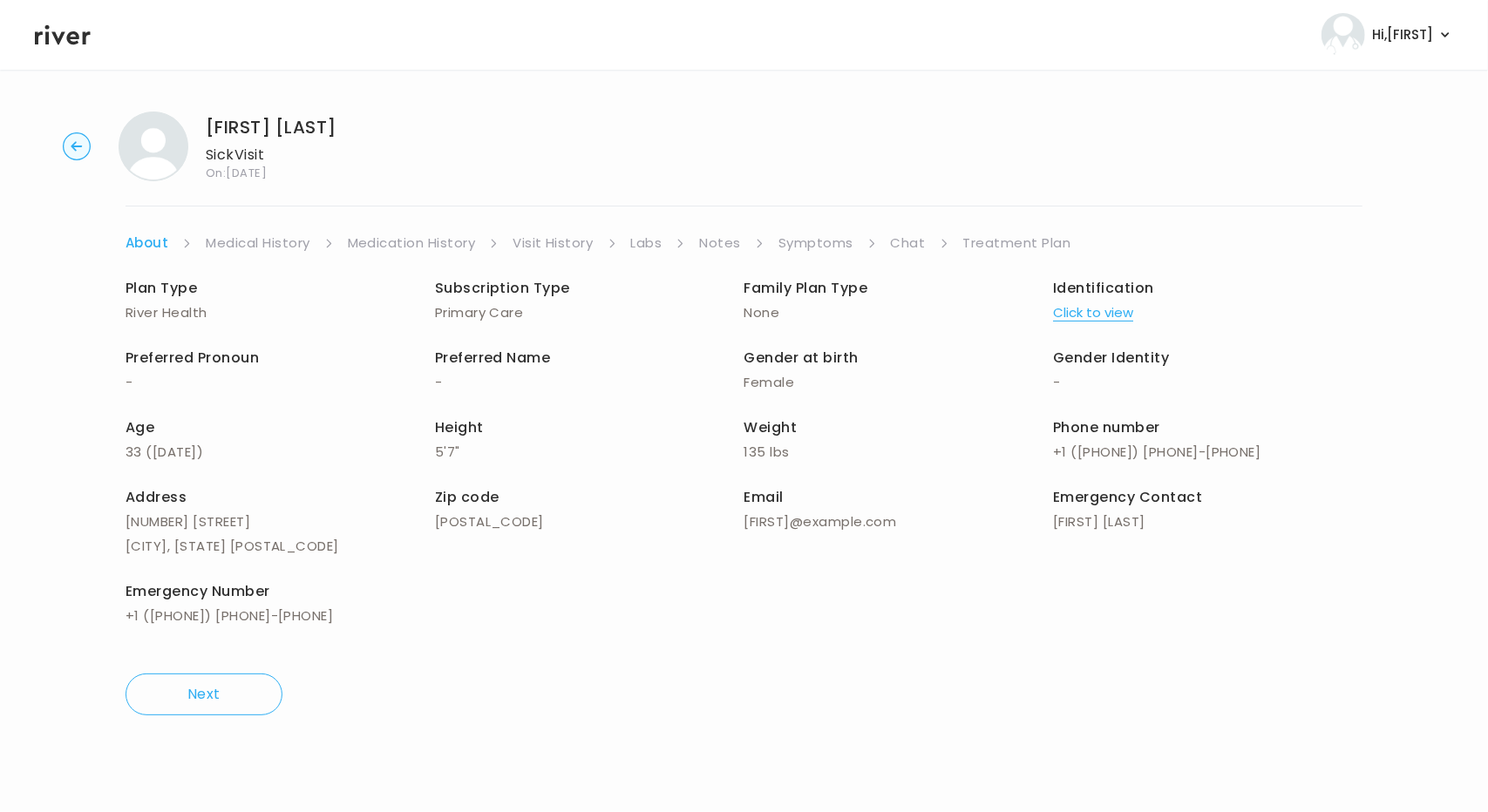 click on "Symptoms" at bounding box center (827, 243) 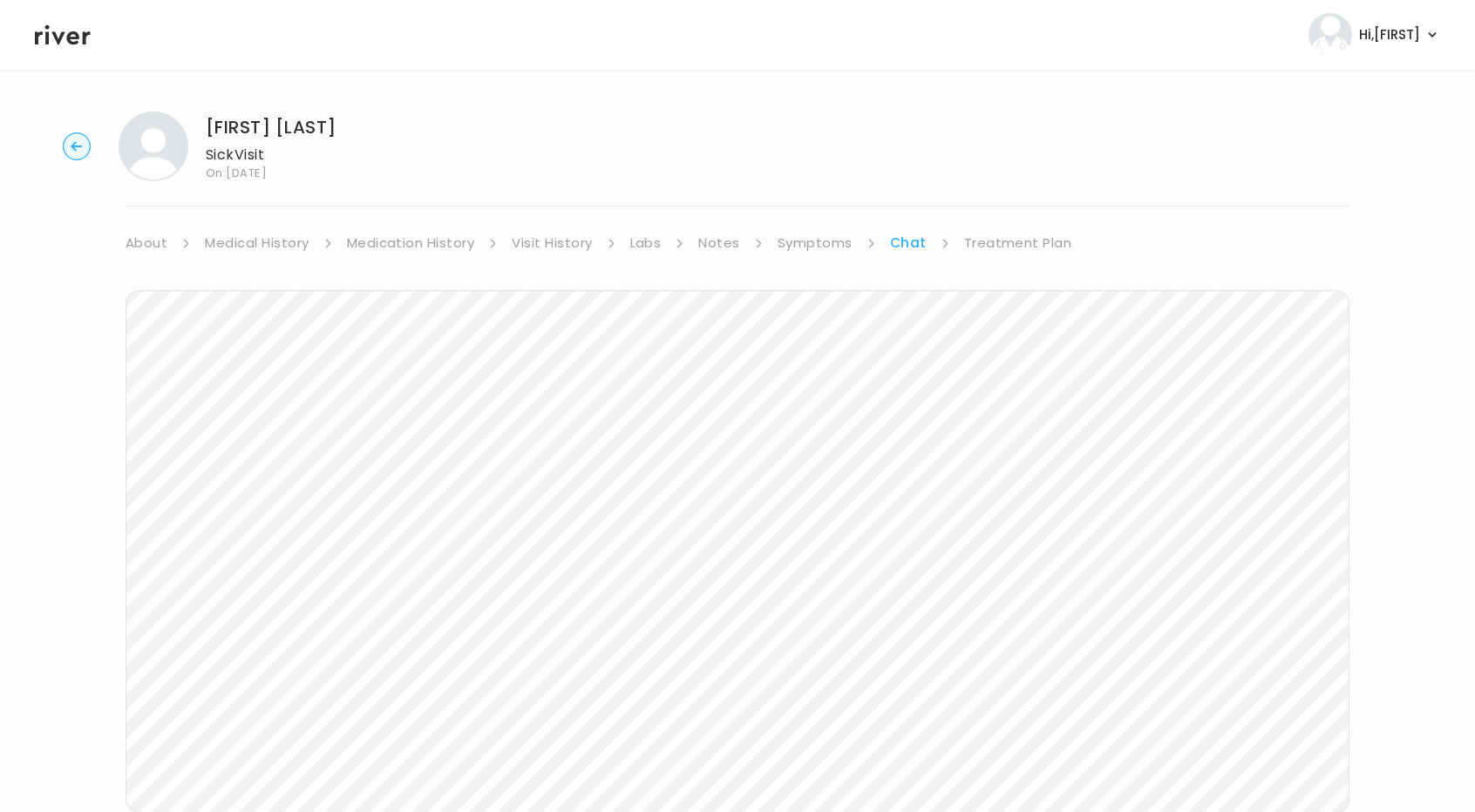 click on "Symptoms" at bounding box center [815, 243] 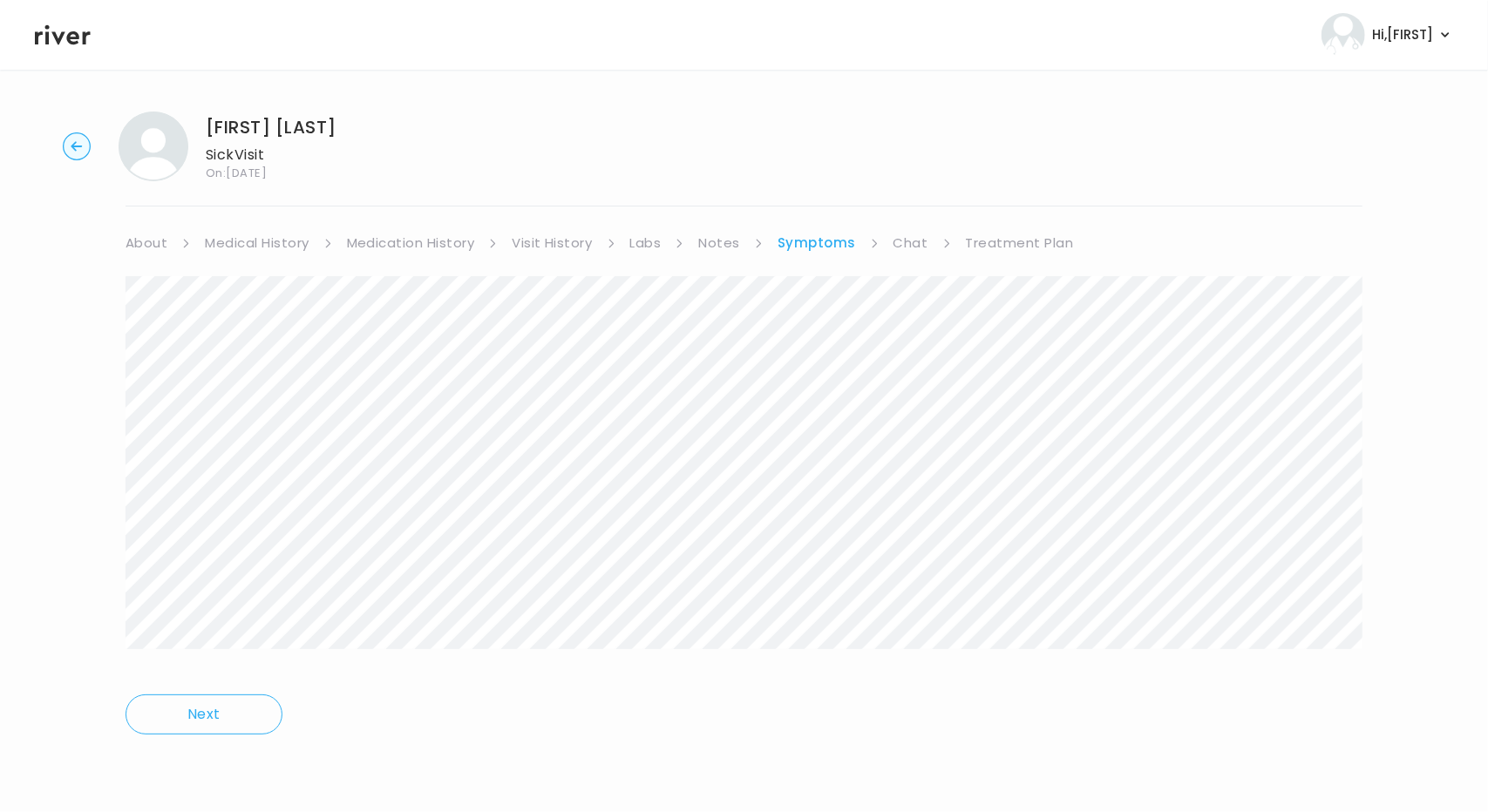 click on "Next" at bounding box center (744, 507) 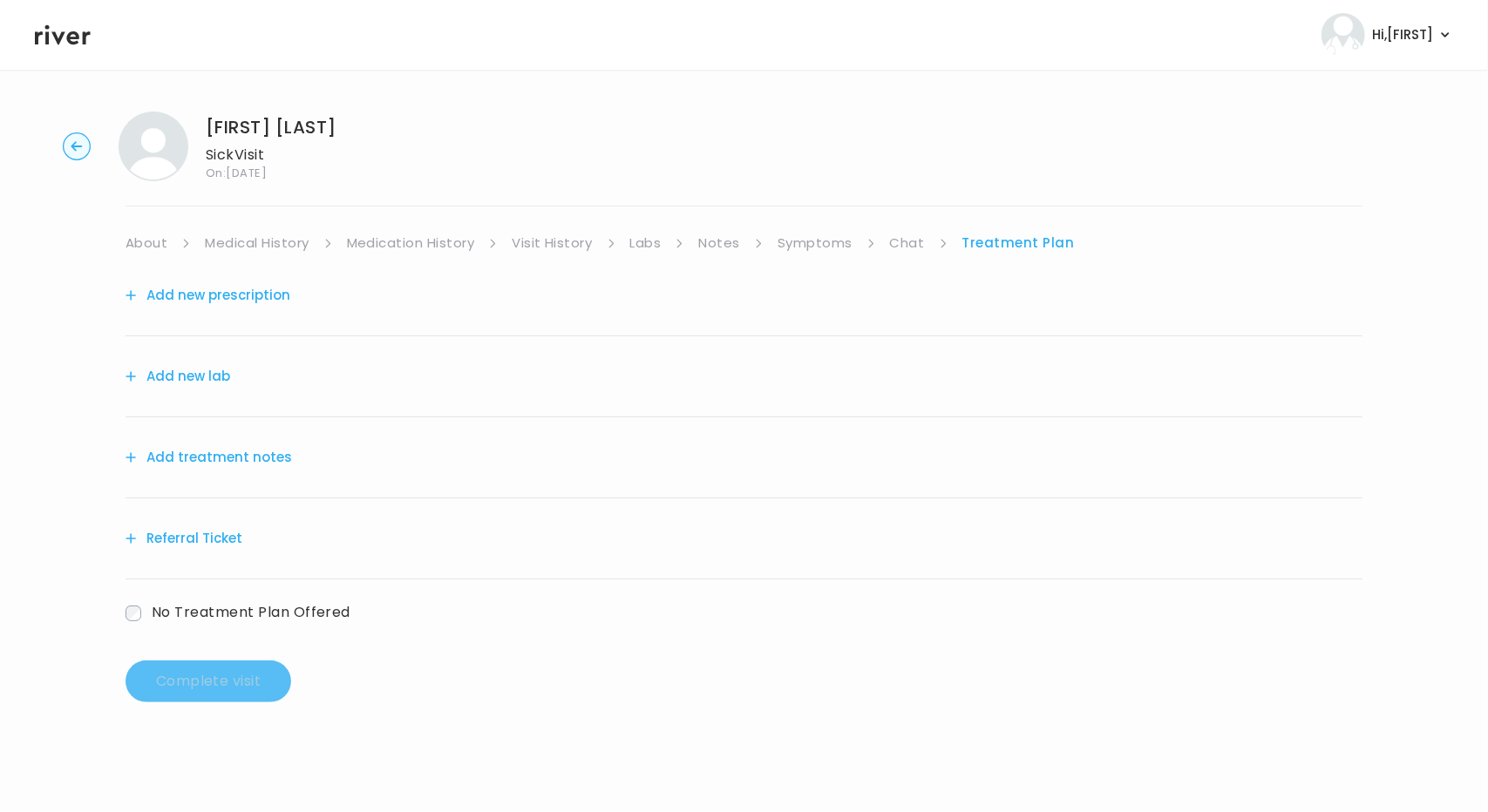 click on "Add treatment notes" at bounding box center [208, 457] 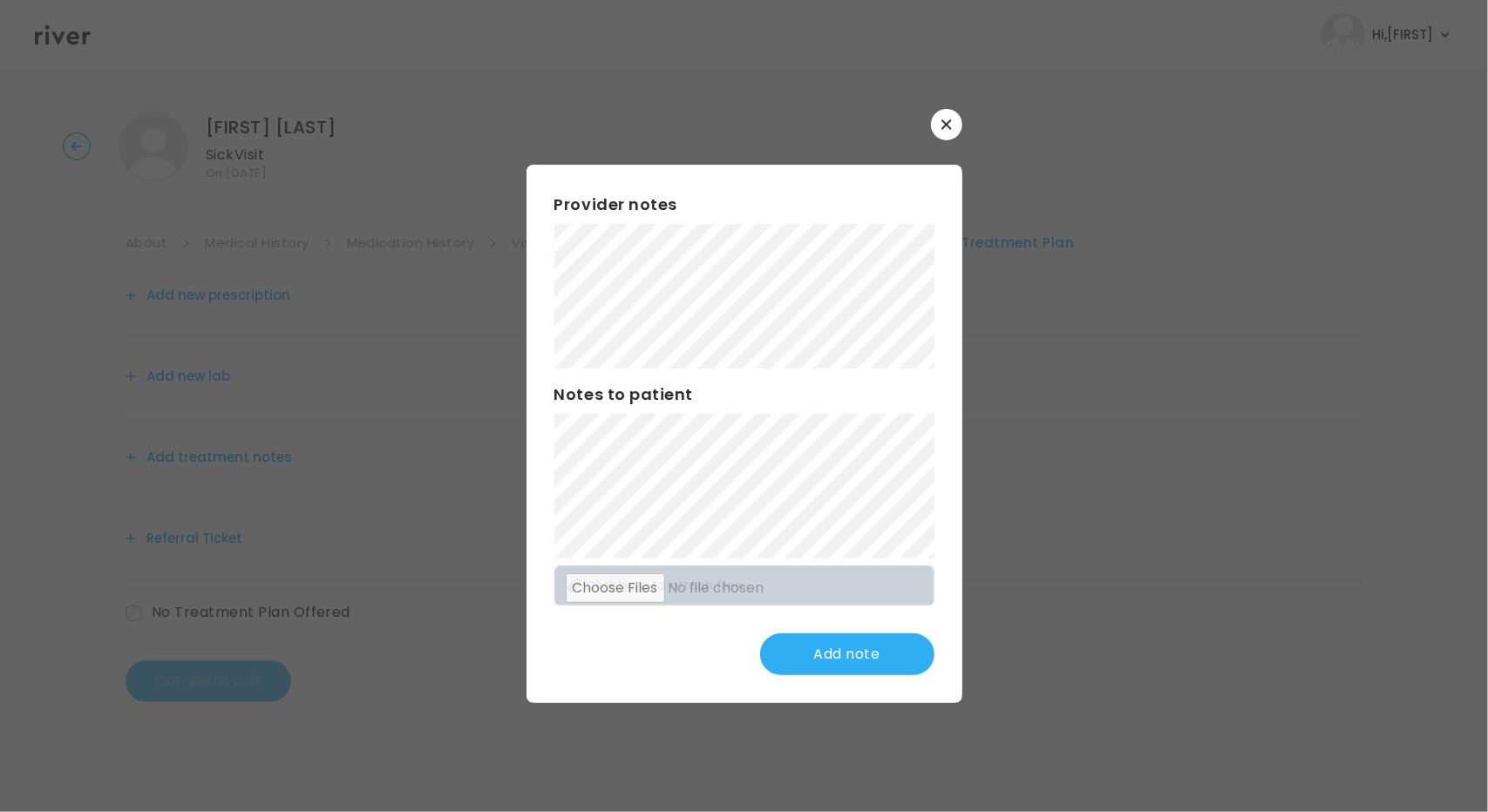 click at bounding box center (744, 406) 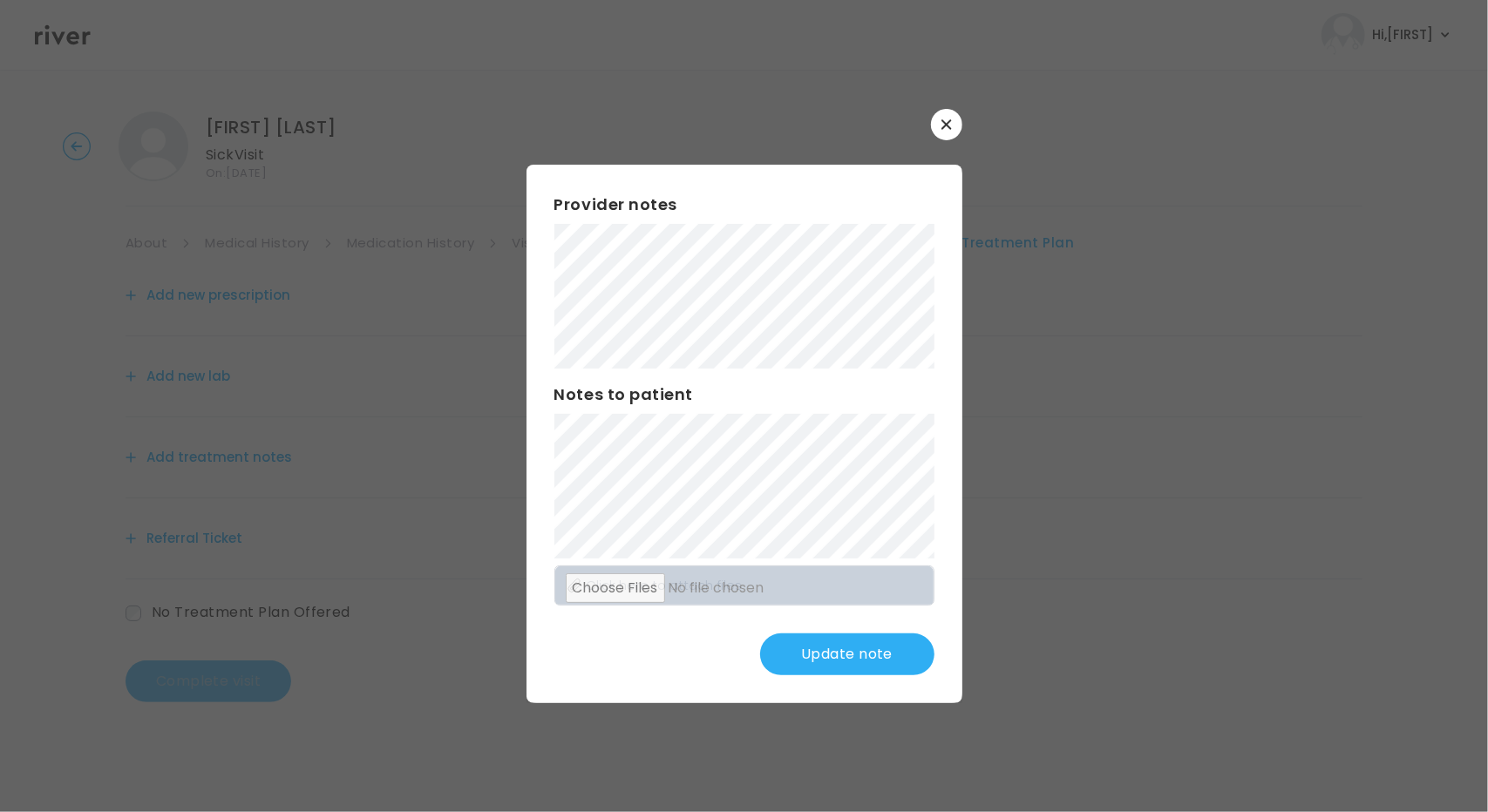 click on "Update note" at bounding box center [847, 654] 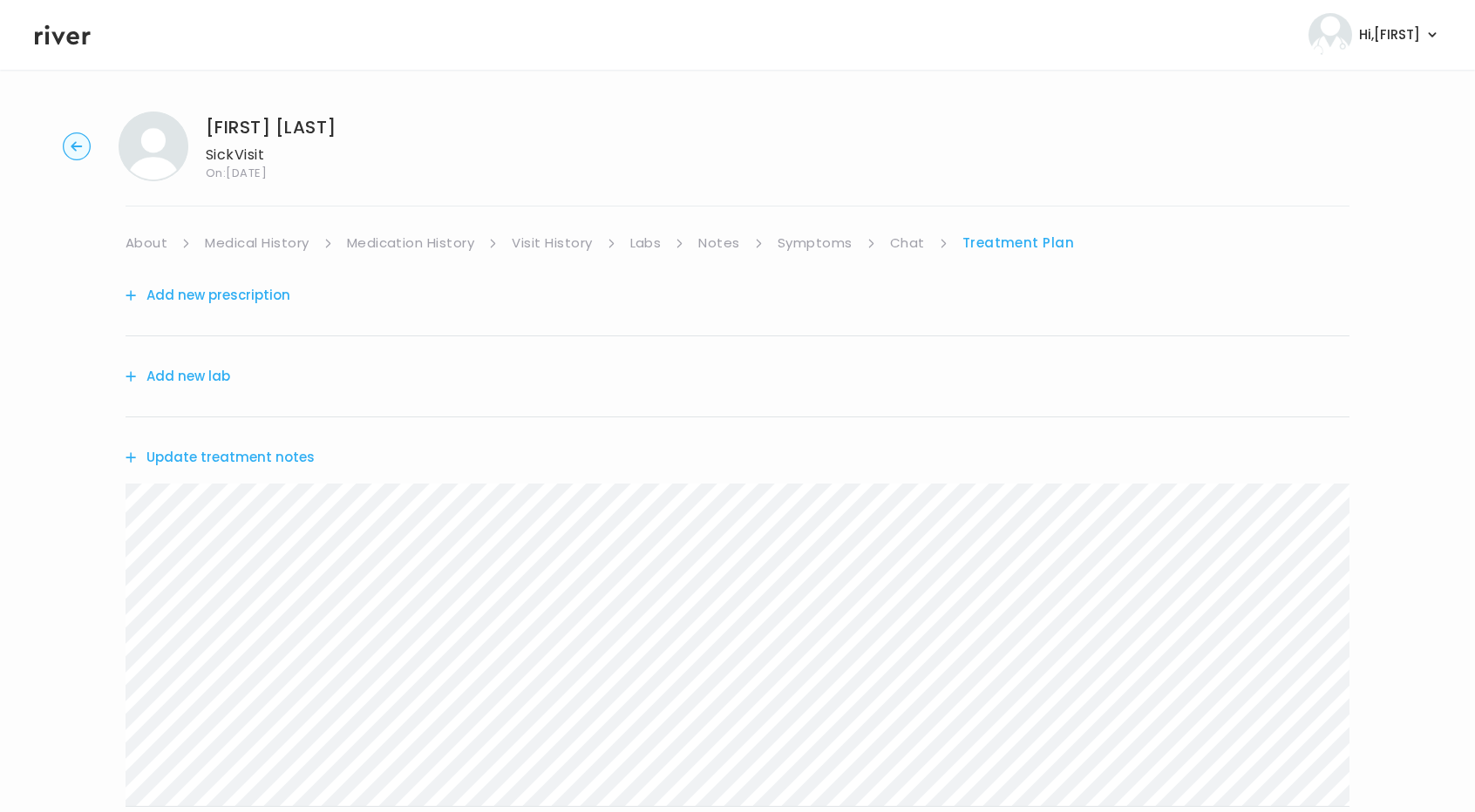 click on "Add new prescription" at bounding box center (207, 295) 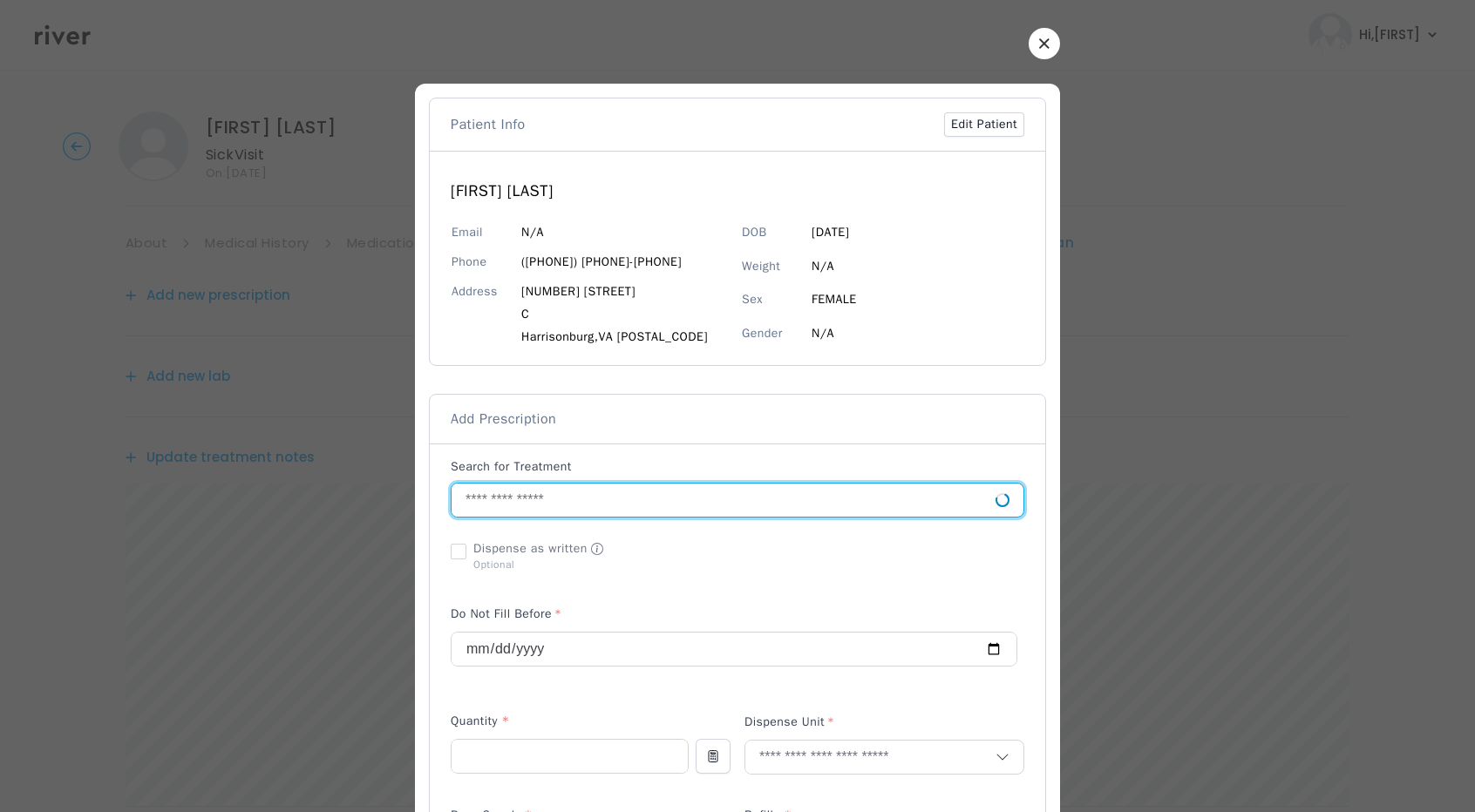 click at bounding box center (724, 500) 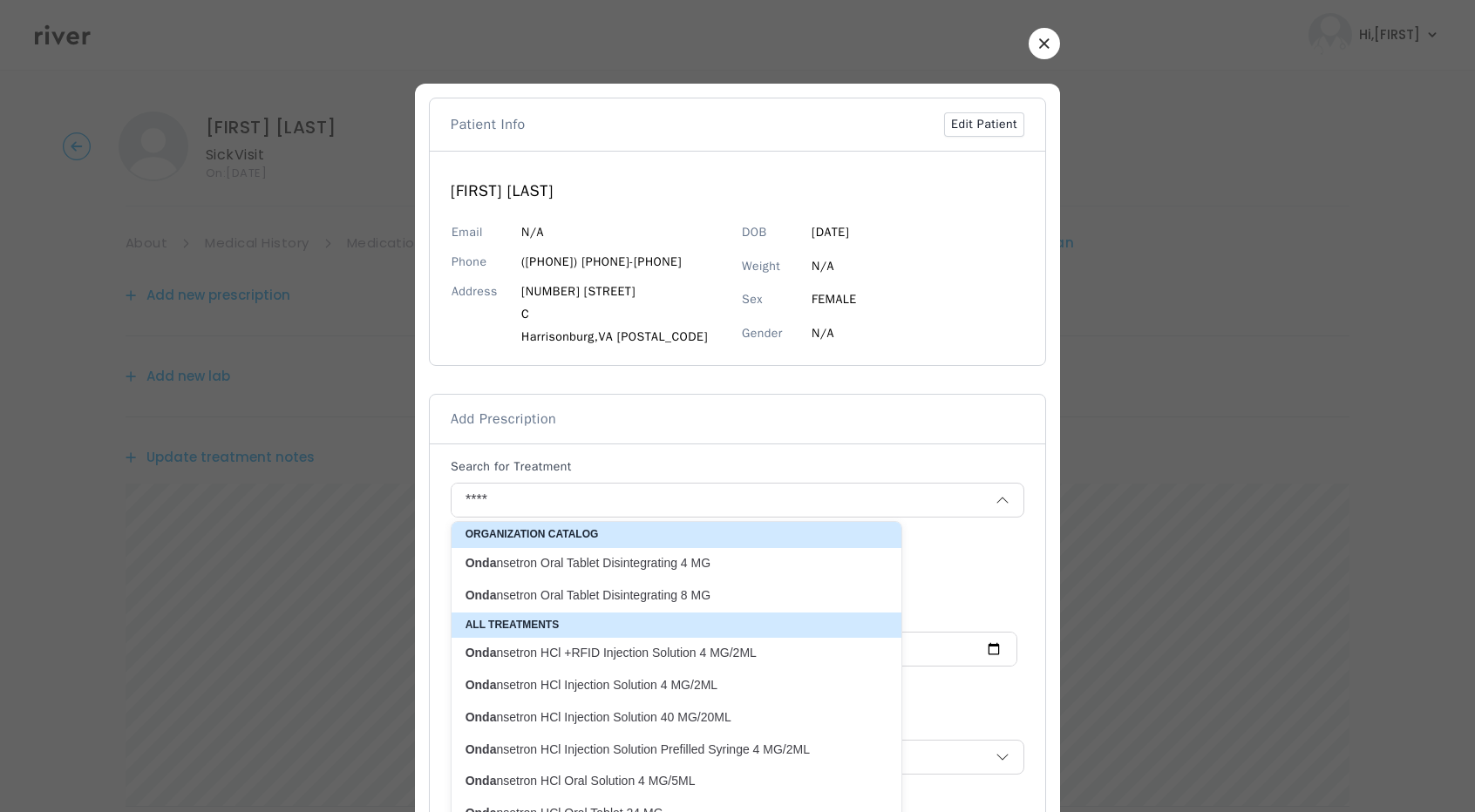 click on "Onda nsetron Oral Tablet Disintegrating 4 MG" at bounding box center (666, 563) 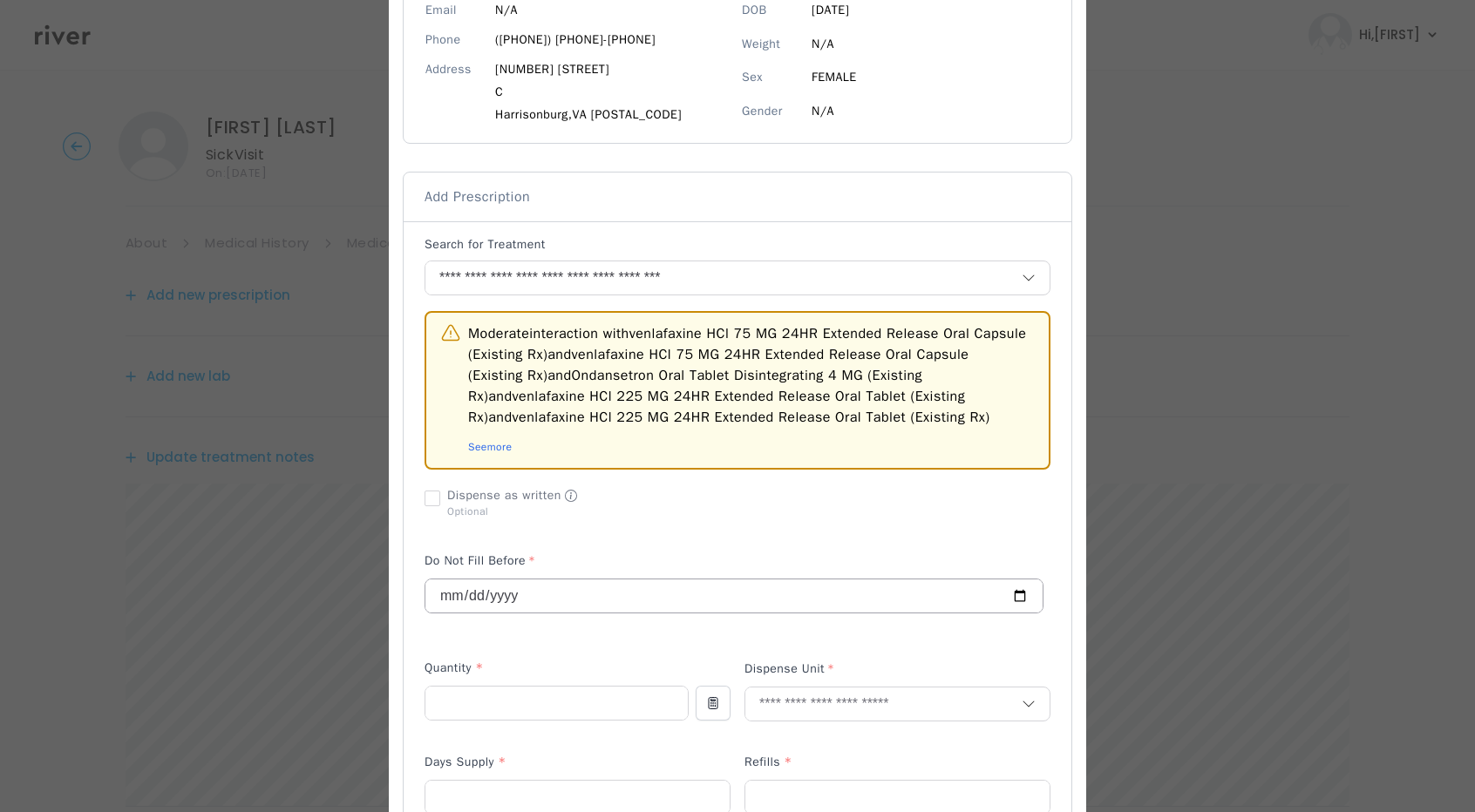 scroll, scrollTop: 261, scrollLeft: 0, axis: vertical 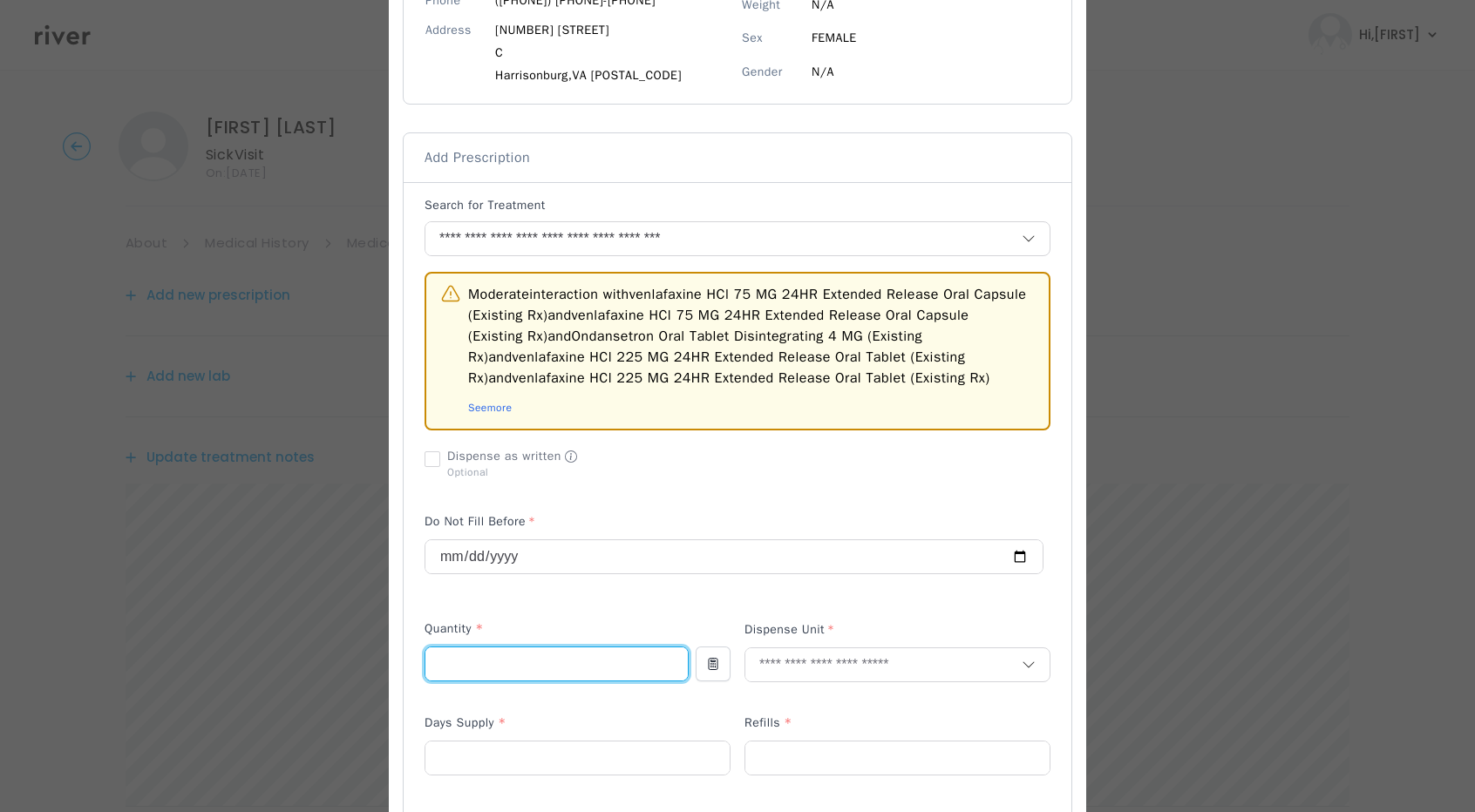 click at bounding box center [556, 664] 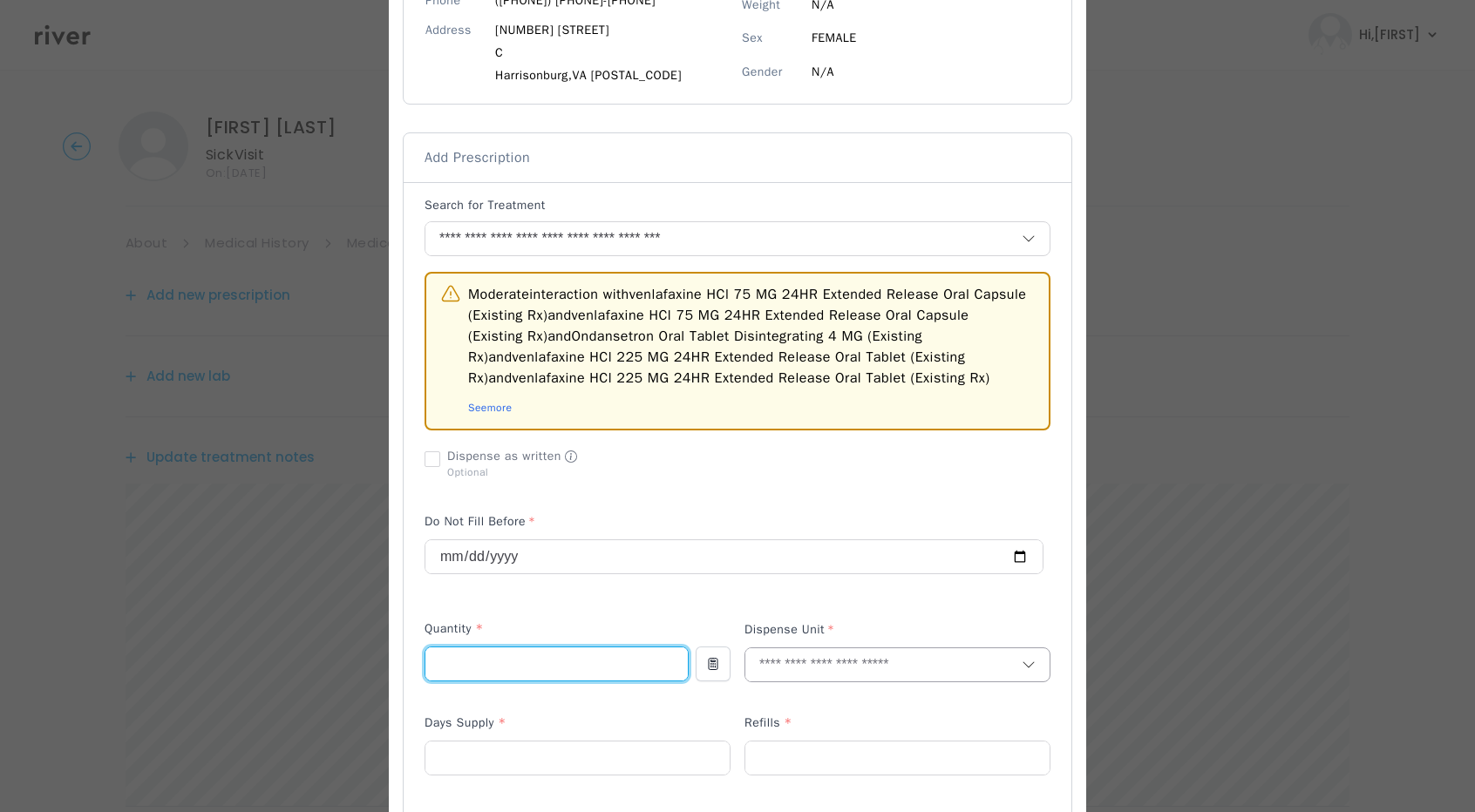 type on "**" 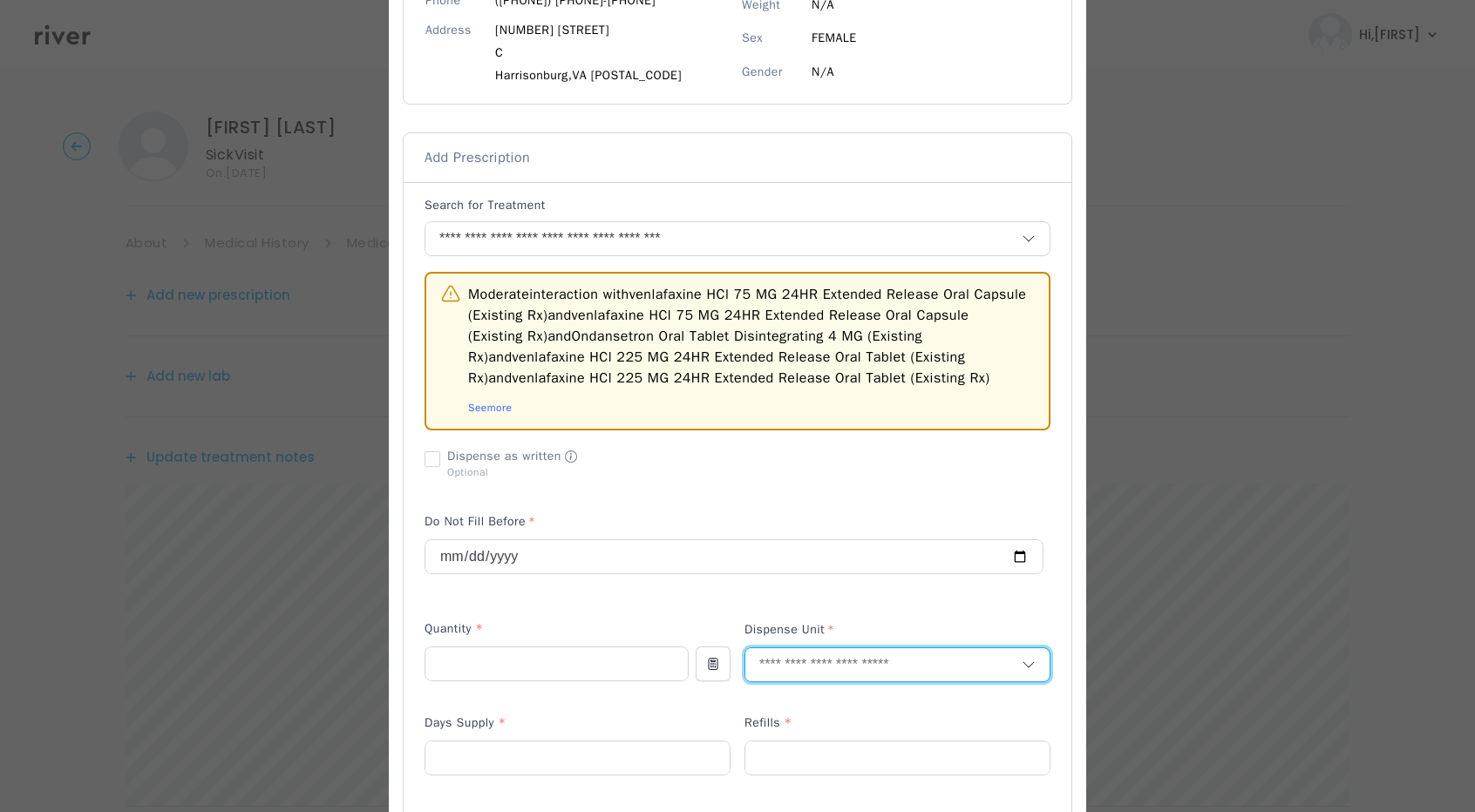 click at bounding box center [883, 665] 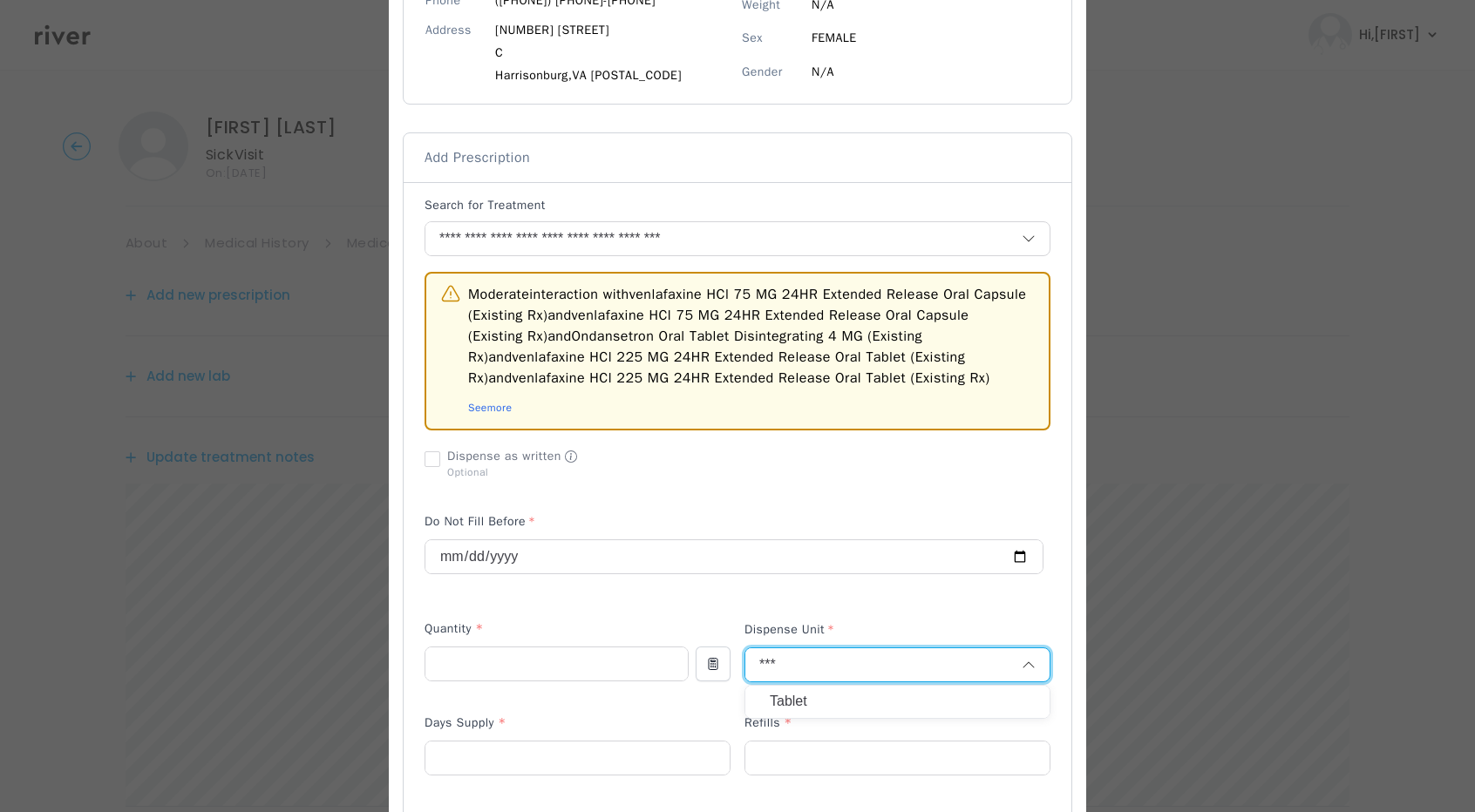 type on "***" 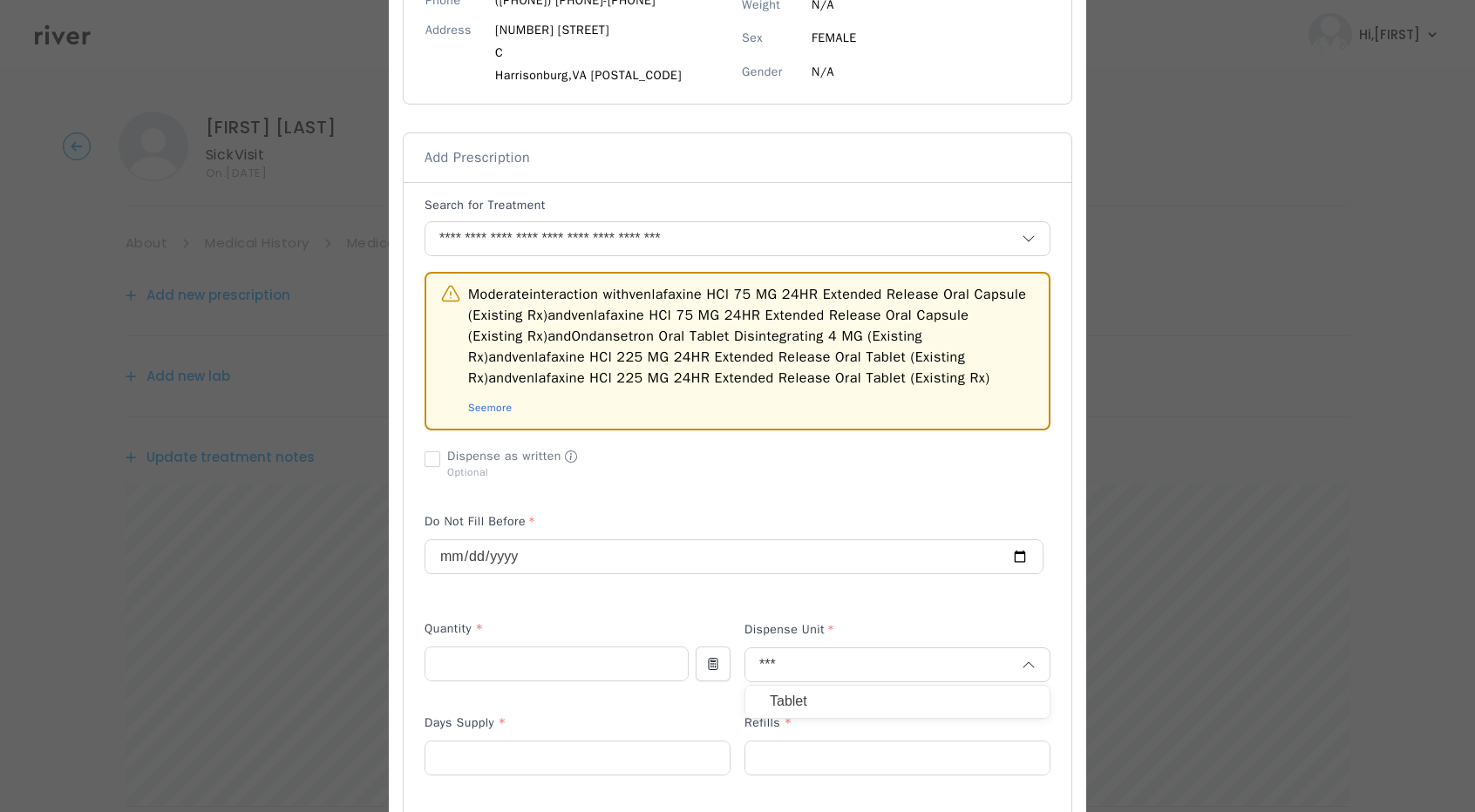 click on "Tablet" at bounding box center (897, 701) 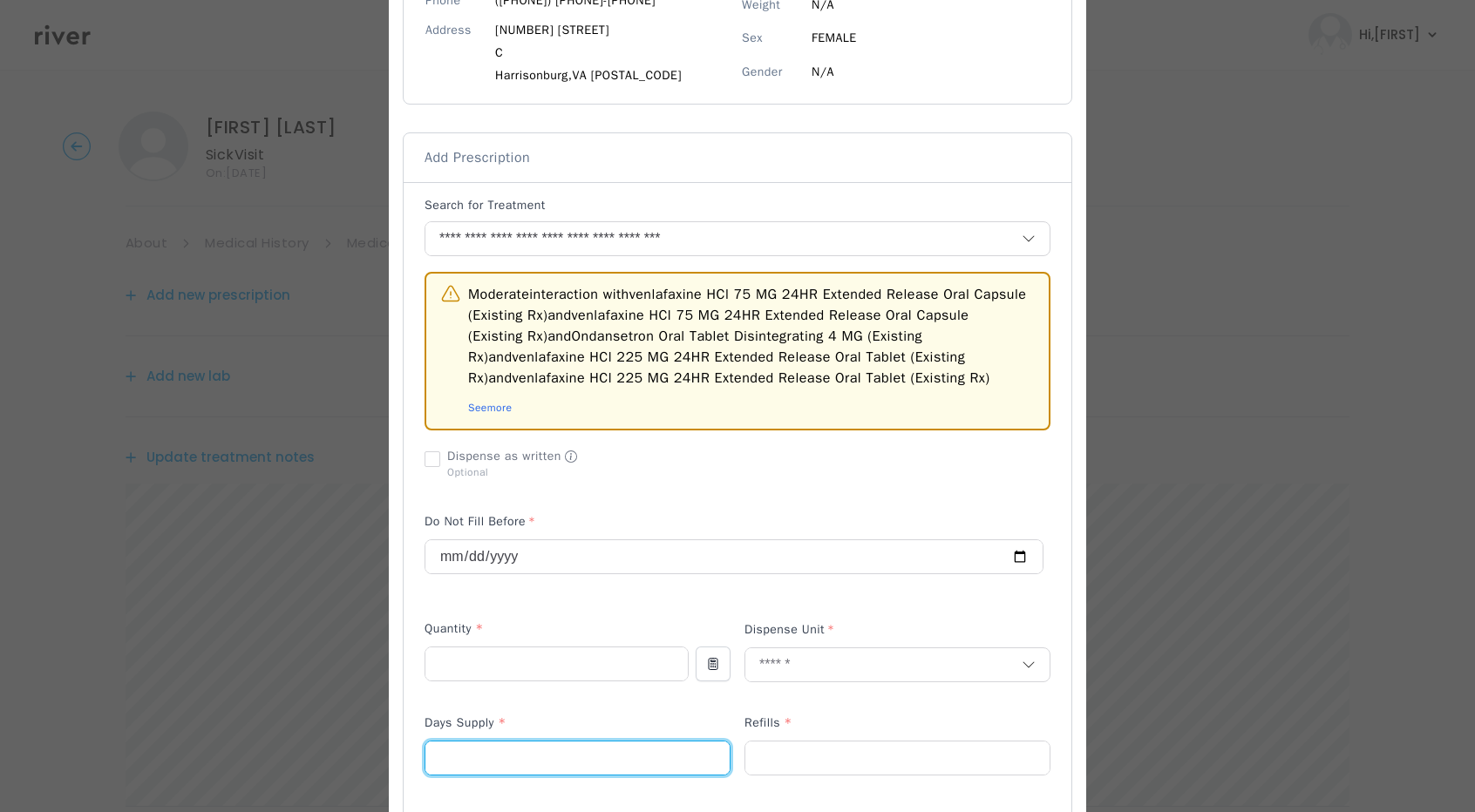 click at bounding box center (577, 758) 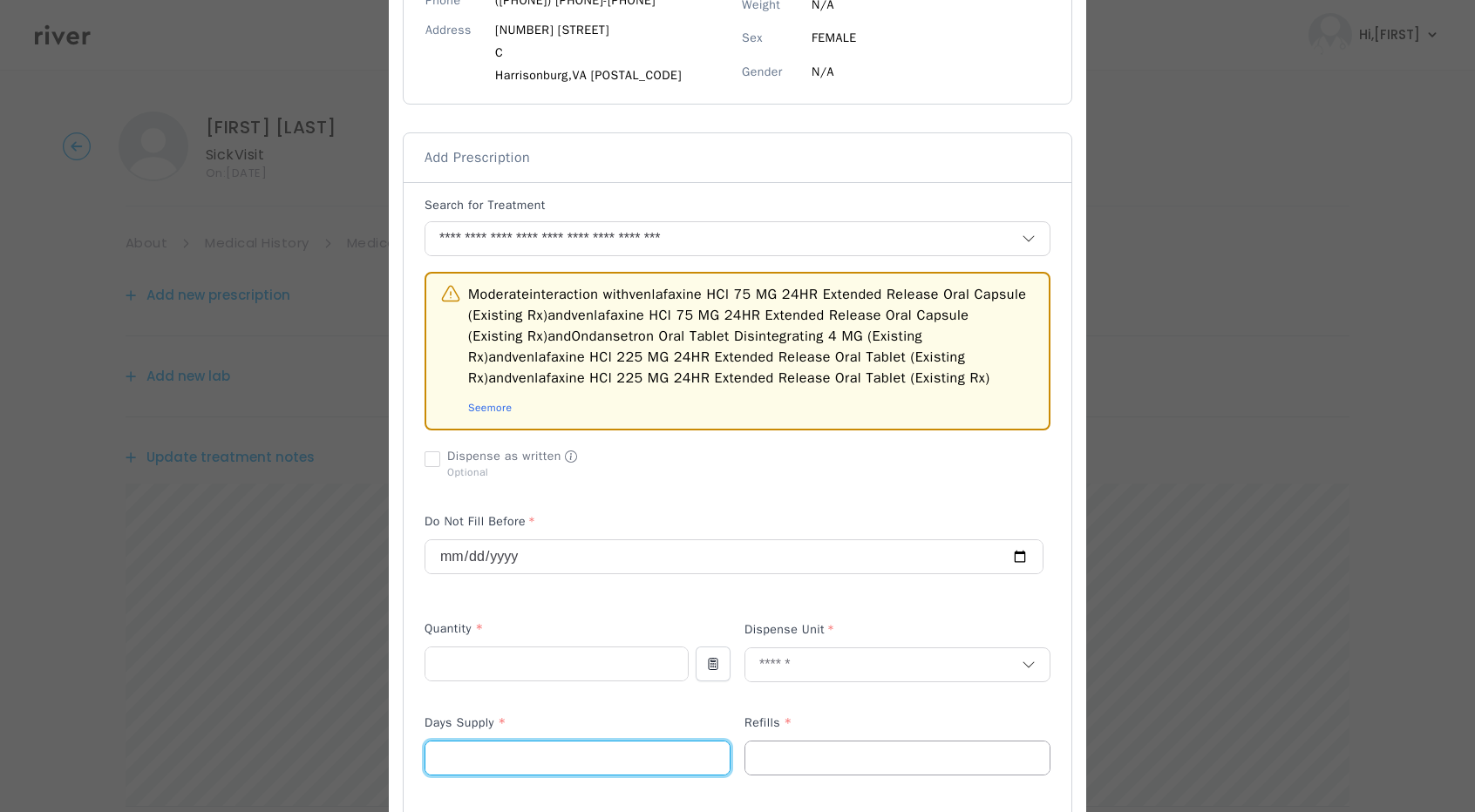 type on "*" 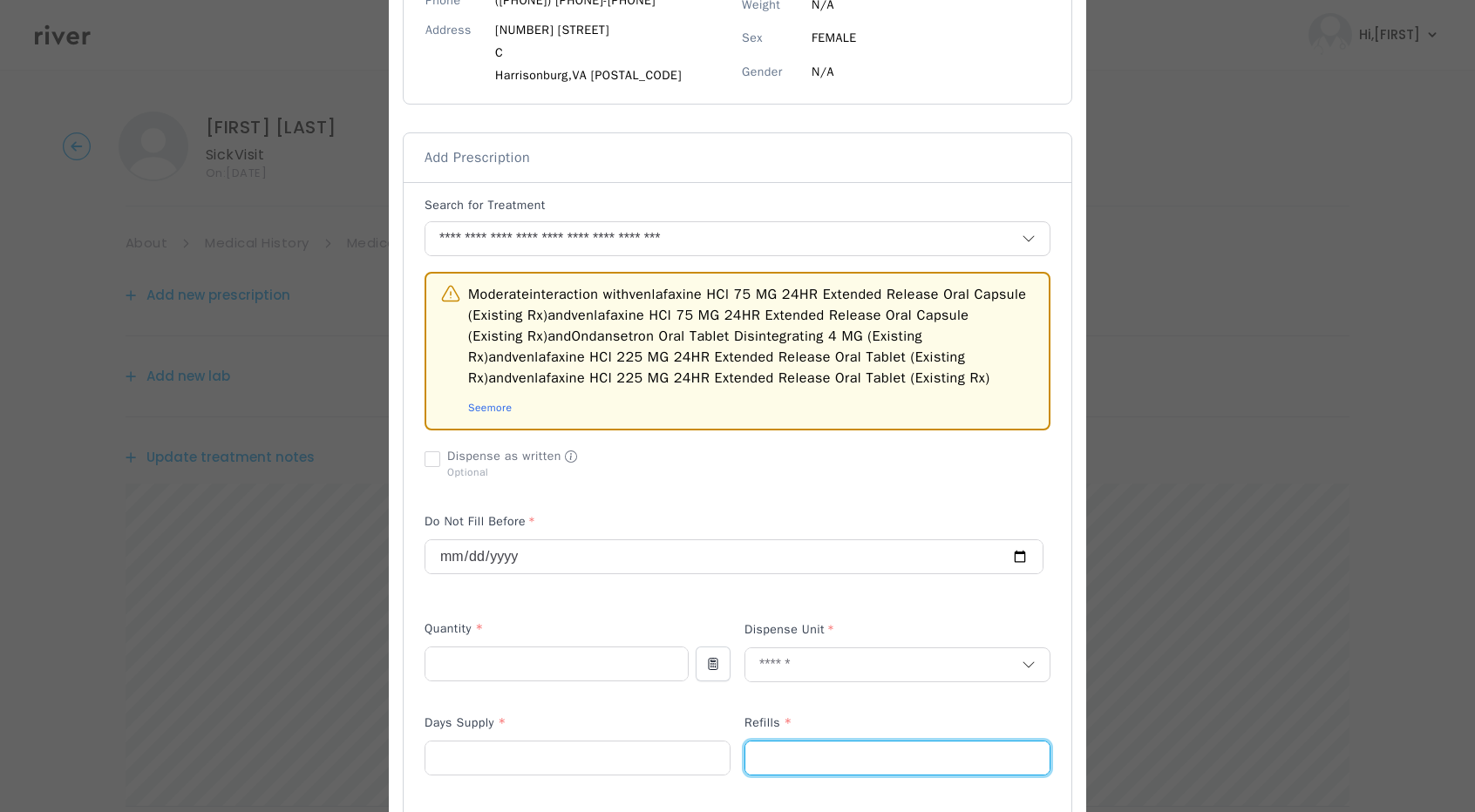 click at bounding box center [897, 758] 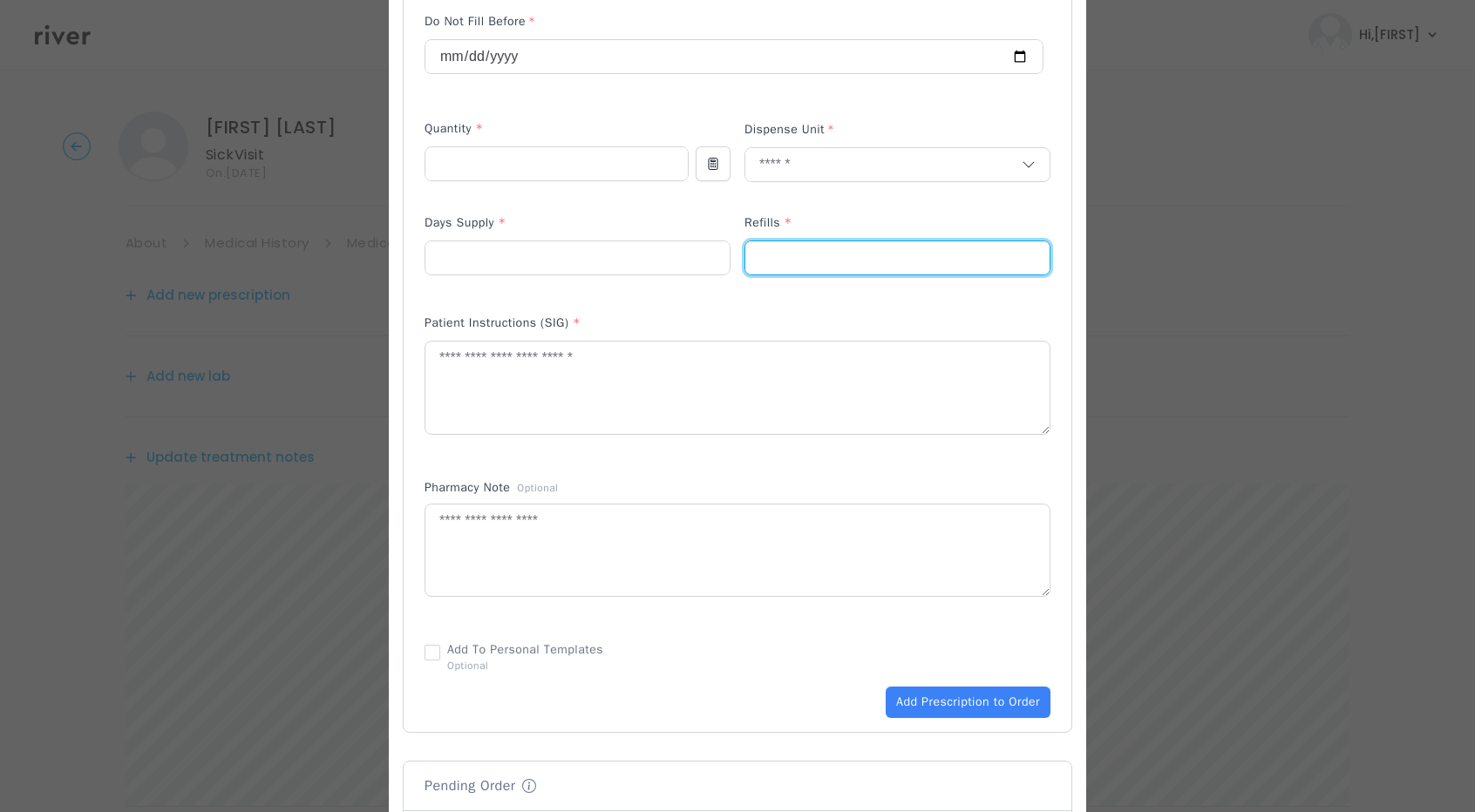 scroll, scrollTop: 784, scrollLeft: 0, axis: vertical 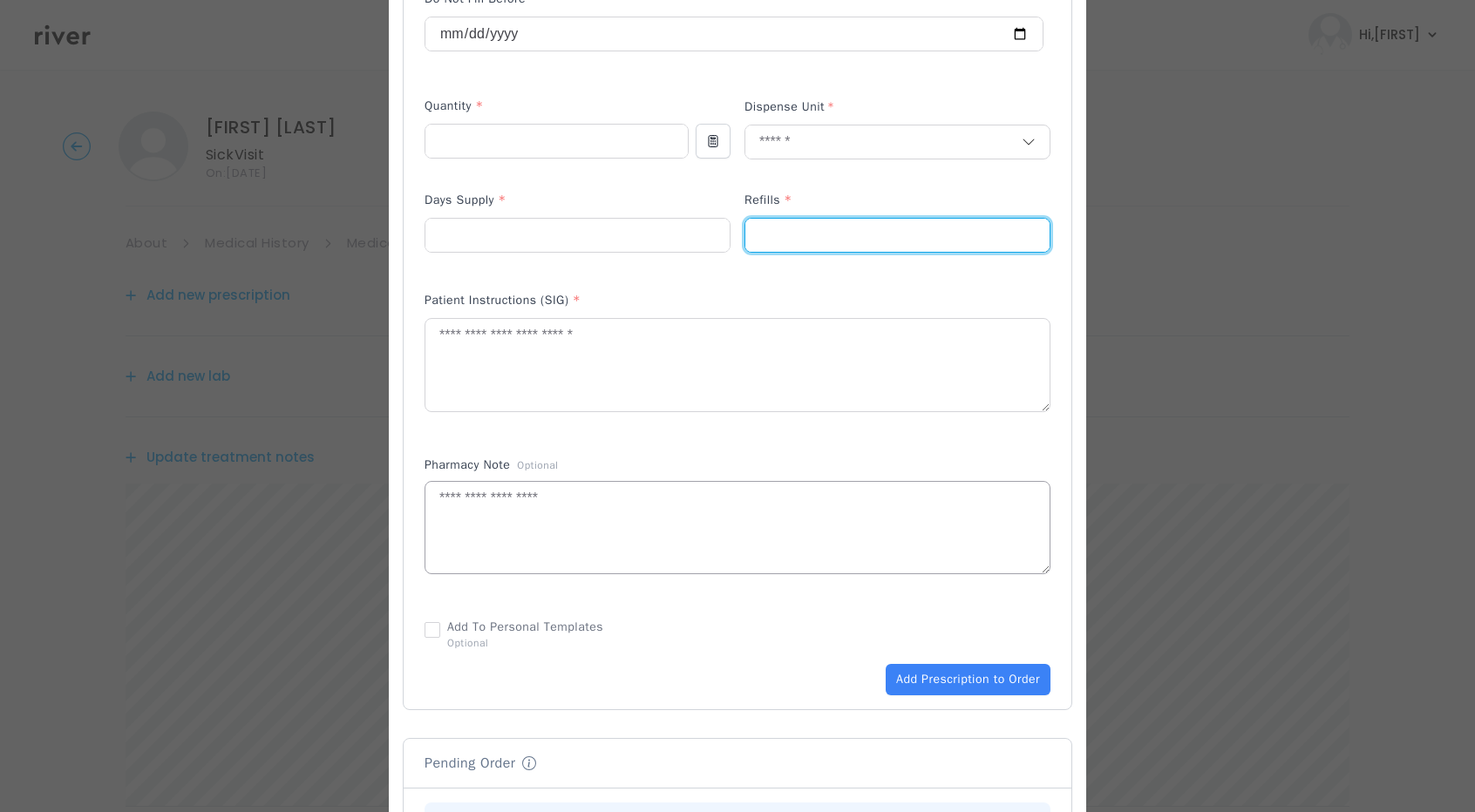 type on "*" 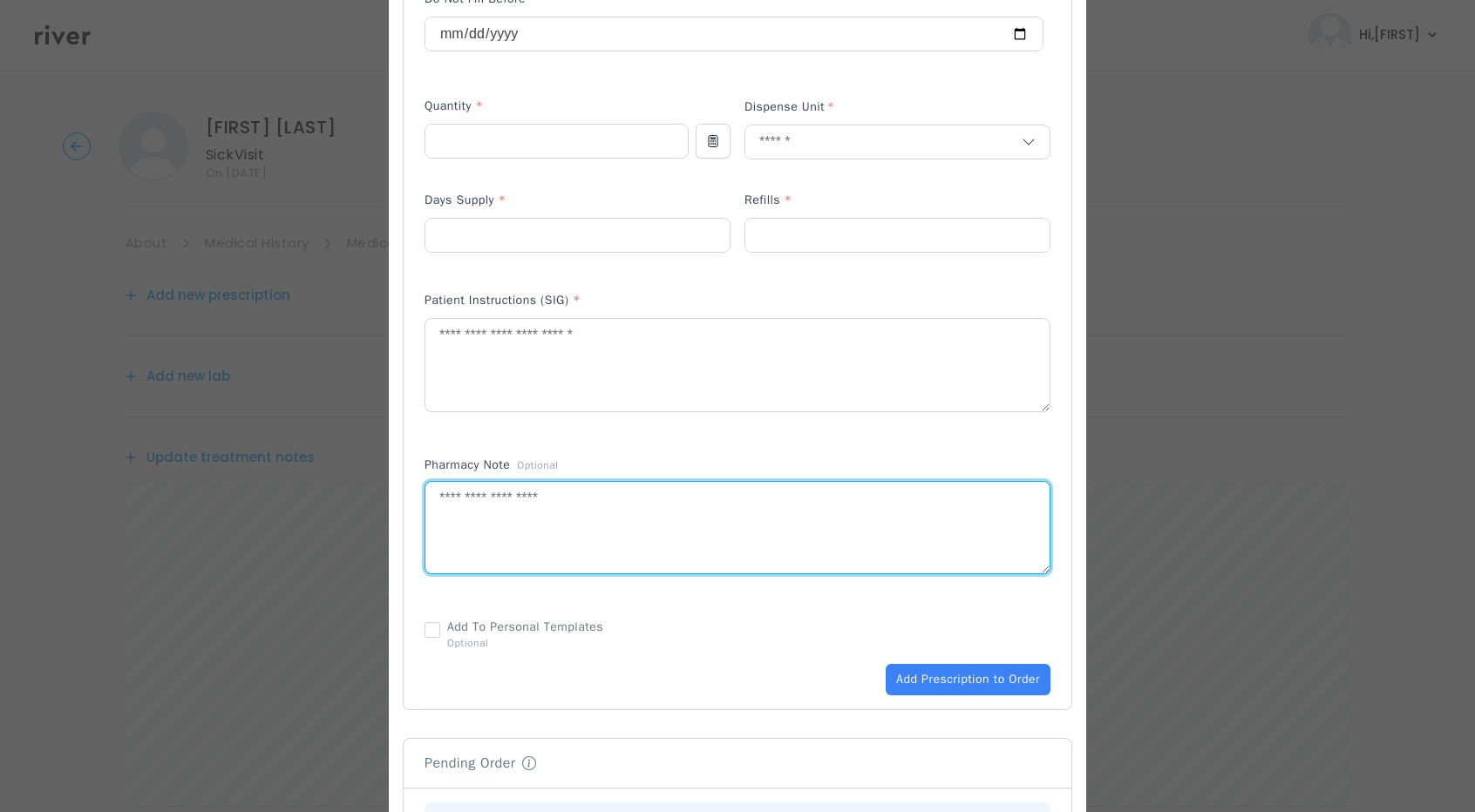 click at bounding box center [738, 528] 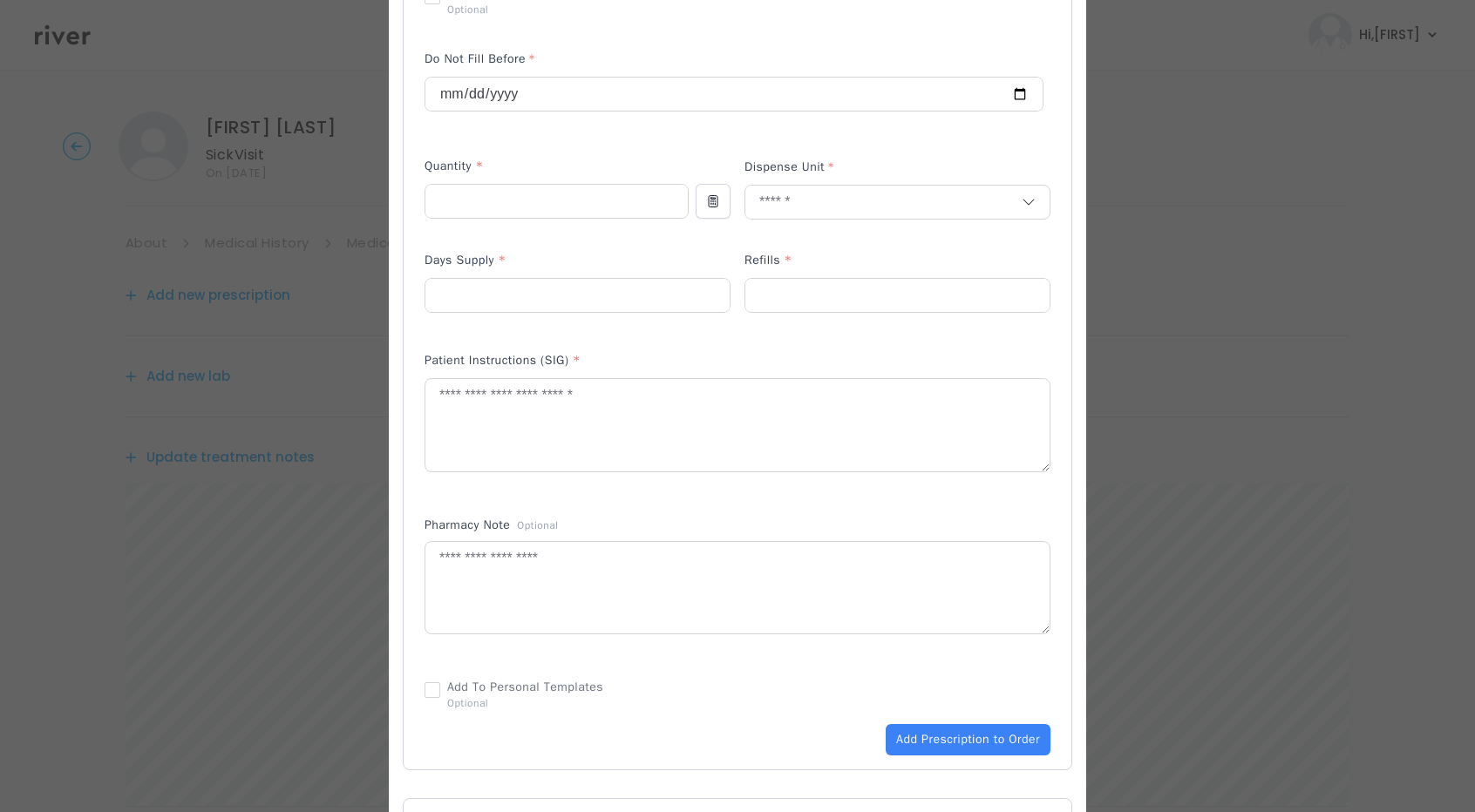 scroll, scrollTop: 697, scrollLeft: 0, axis: vertical 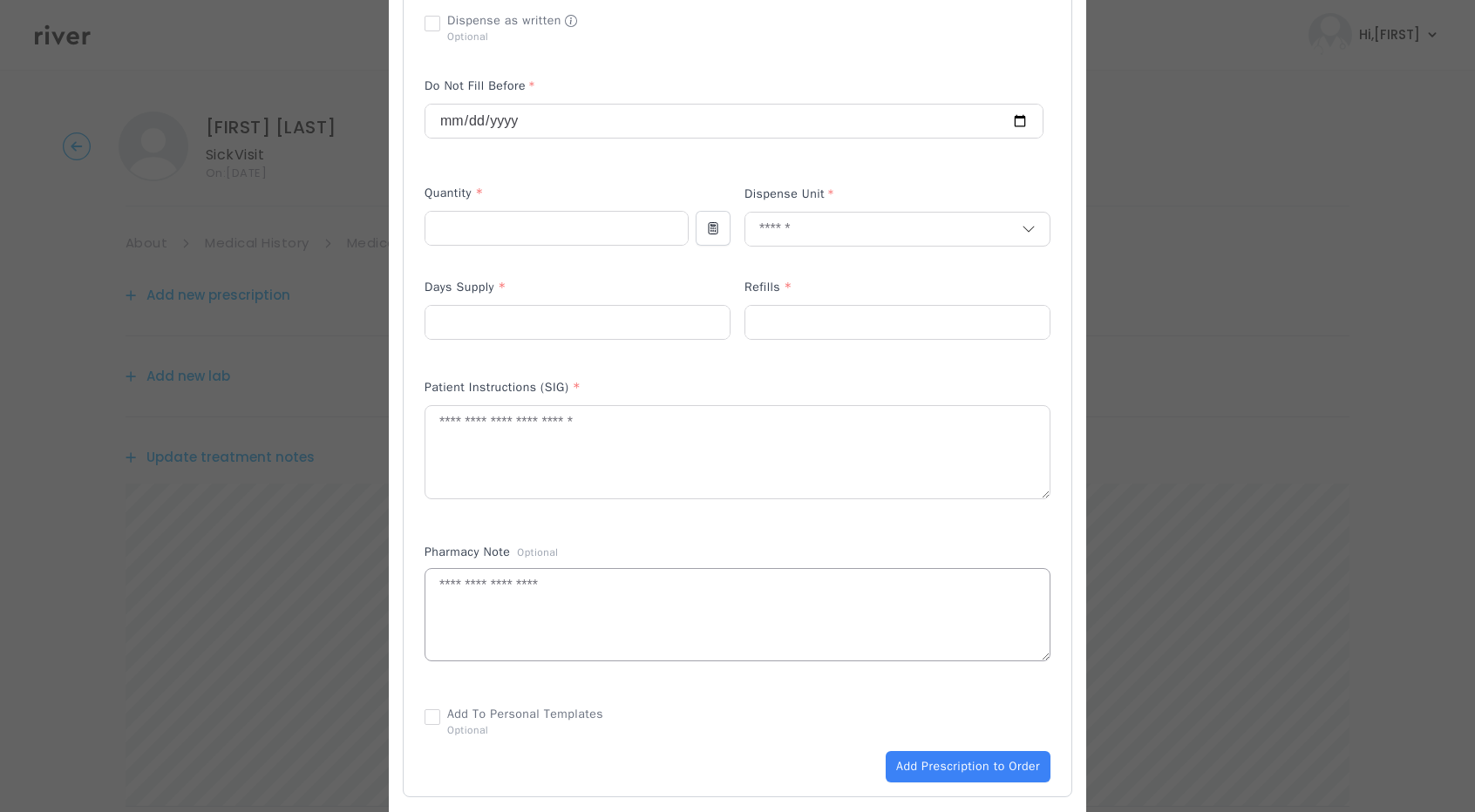 click at bounding box center [738, 452] 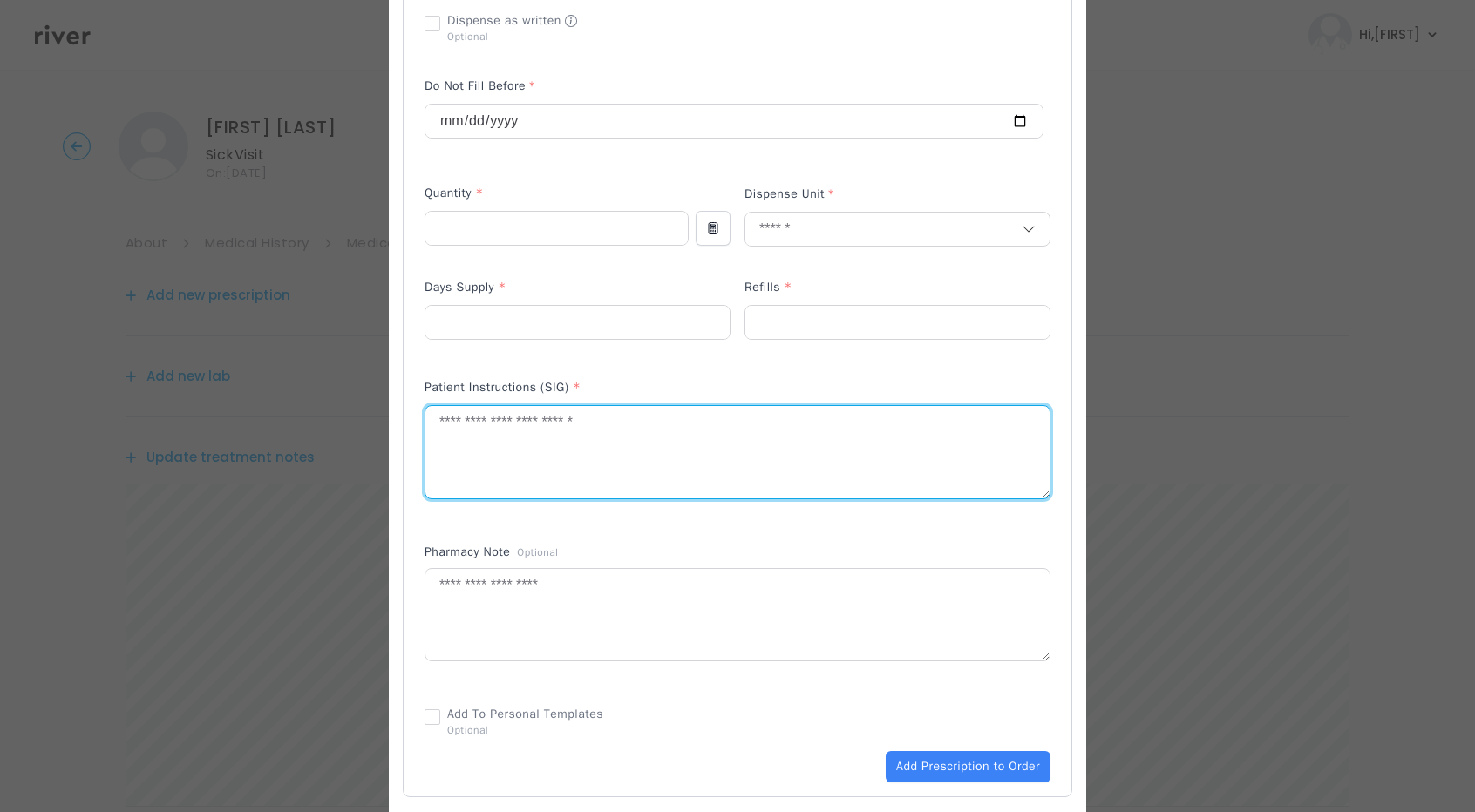 click at bounding box center [738, 452] 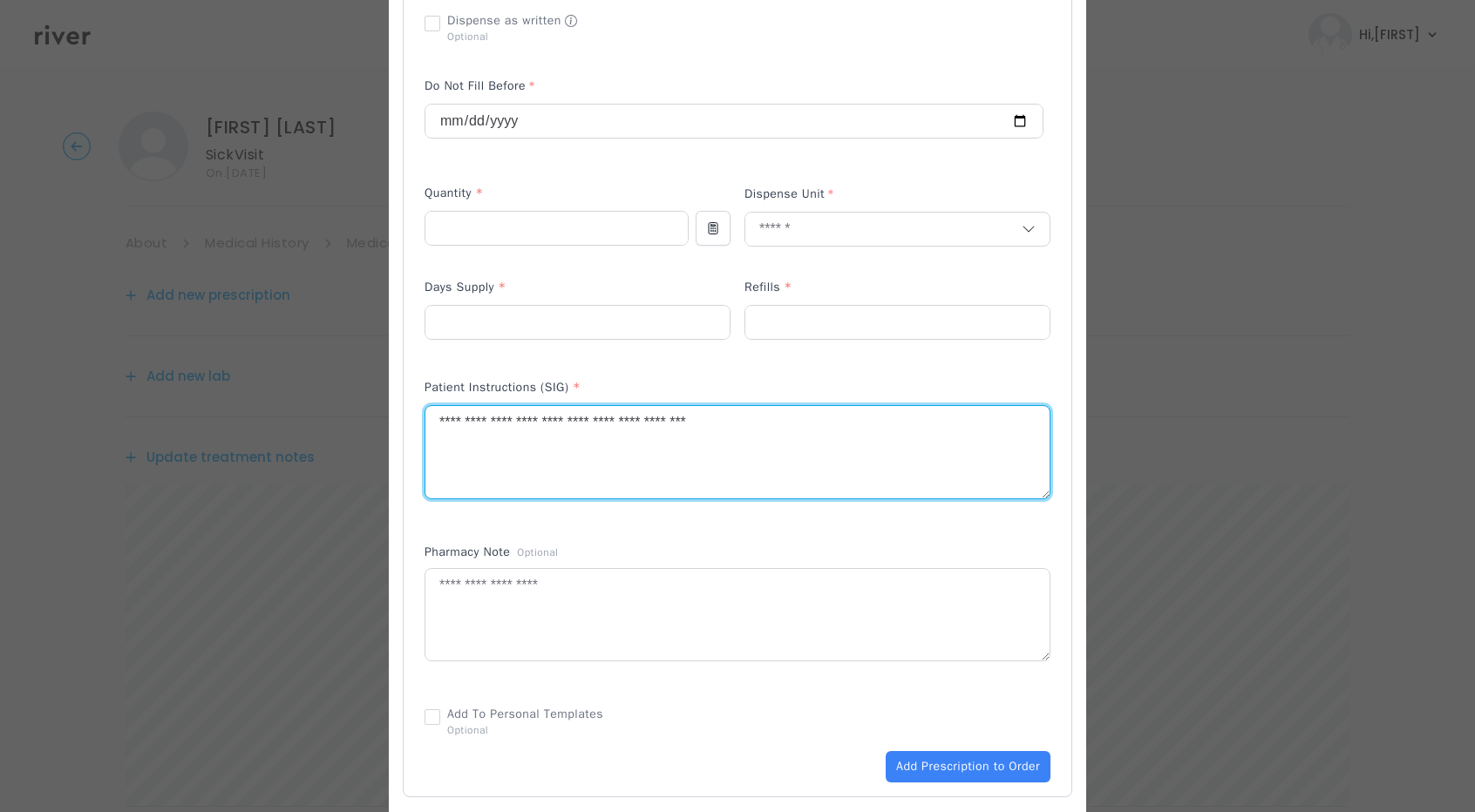 type on "**********" 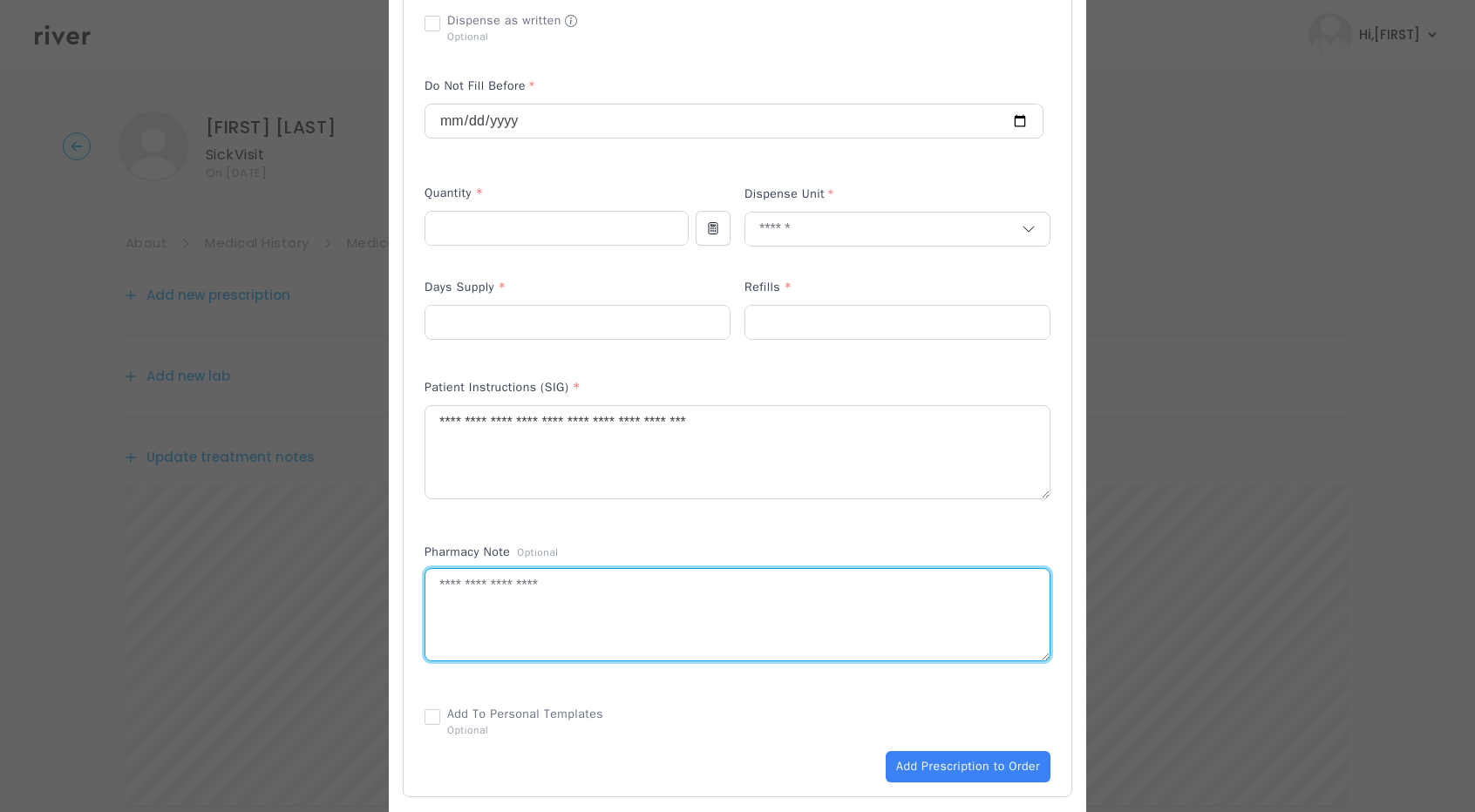 click at bounding box center [738, 615] 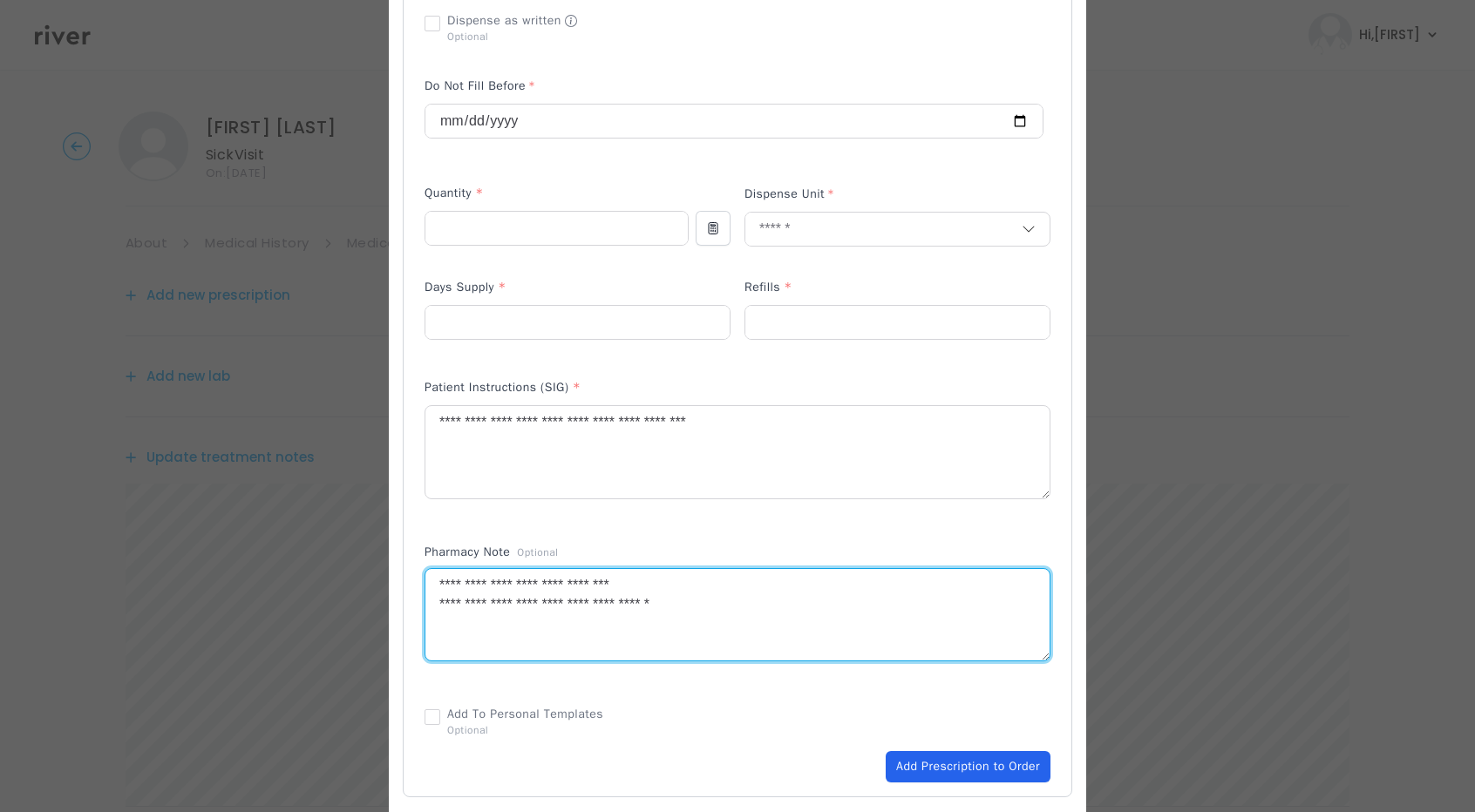 scroll, scrollTop: 784, scrollLeft: 0, axis: vertical 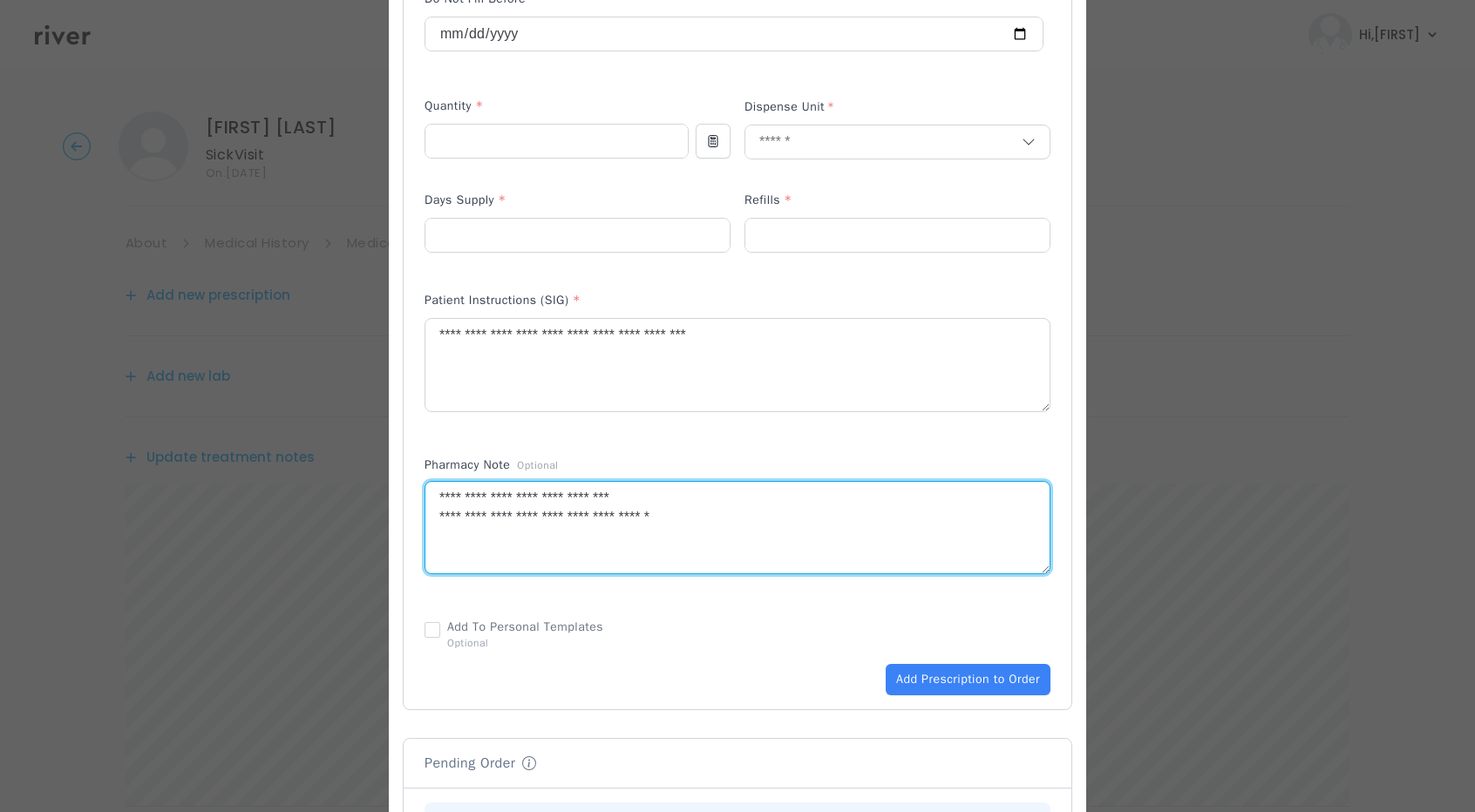type on "**********" 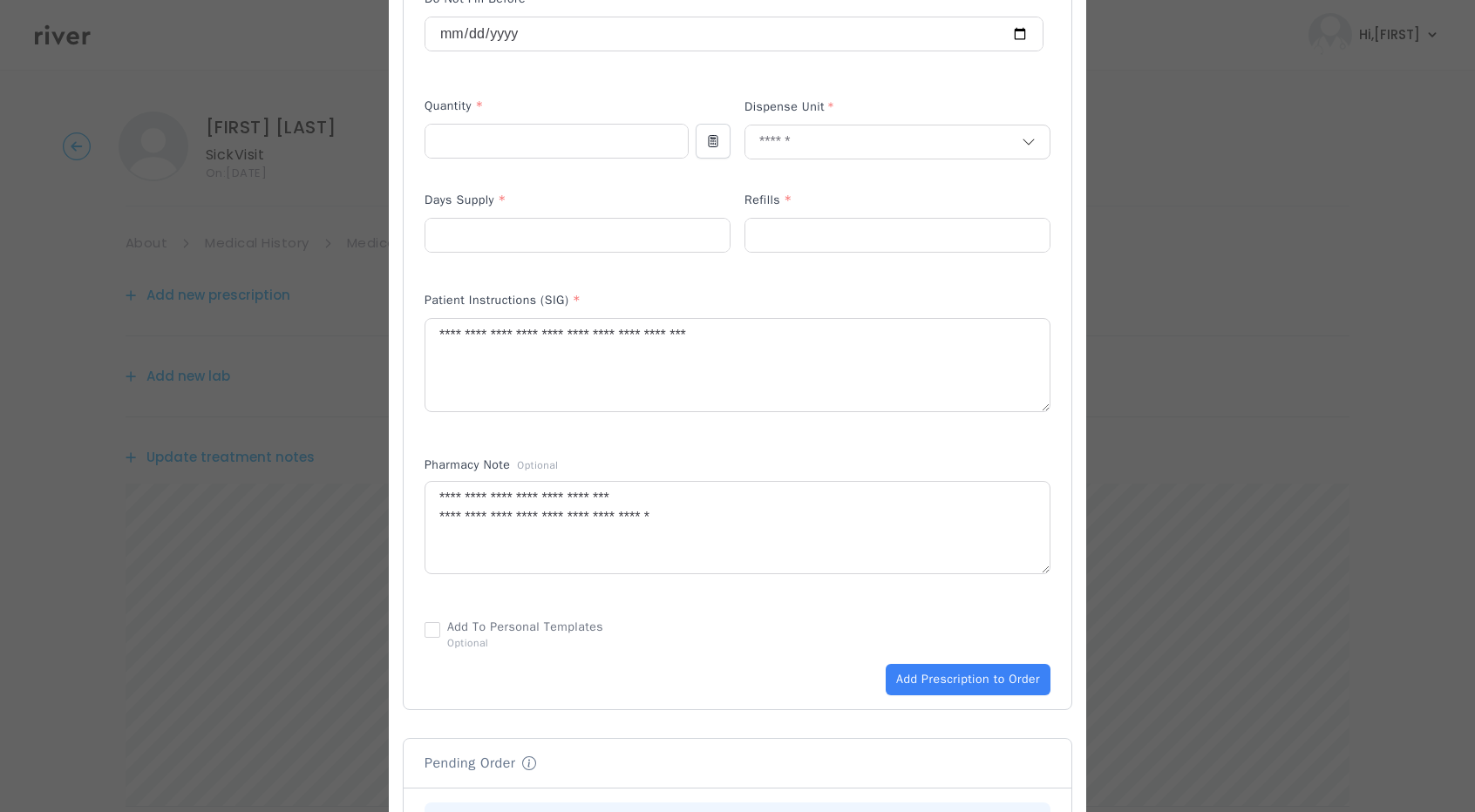 click on "Add To Personal Templates   Optional" at bounding box center [738, 634] 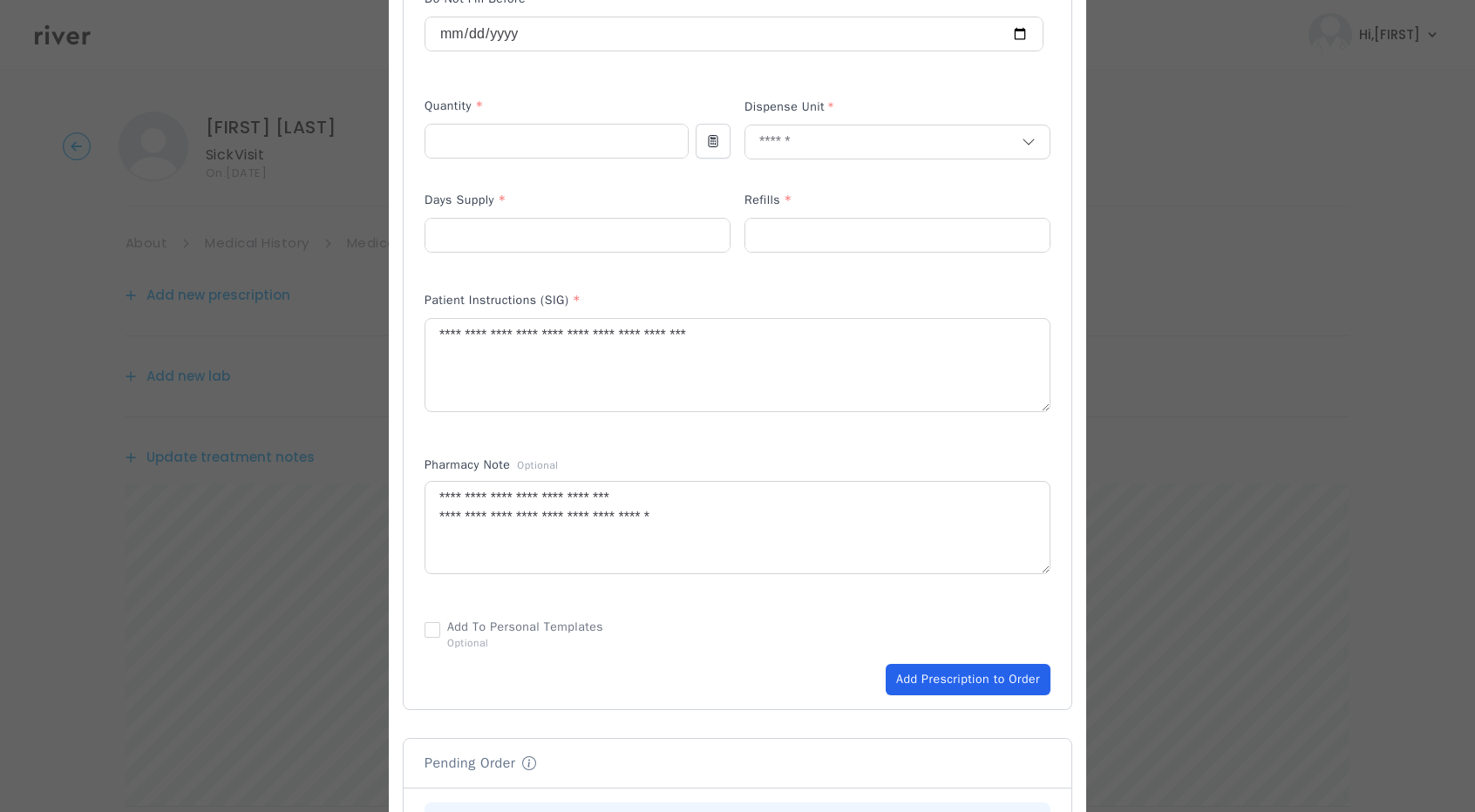 click on "Add Prescription to Order" at bounding box center [968, 680] 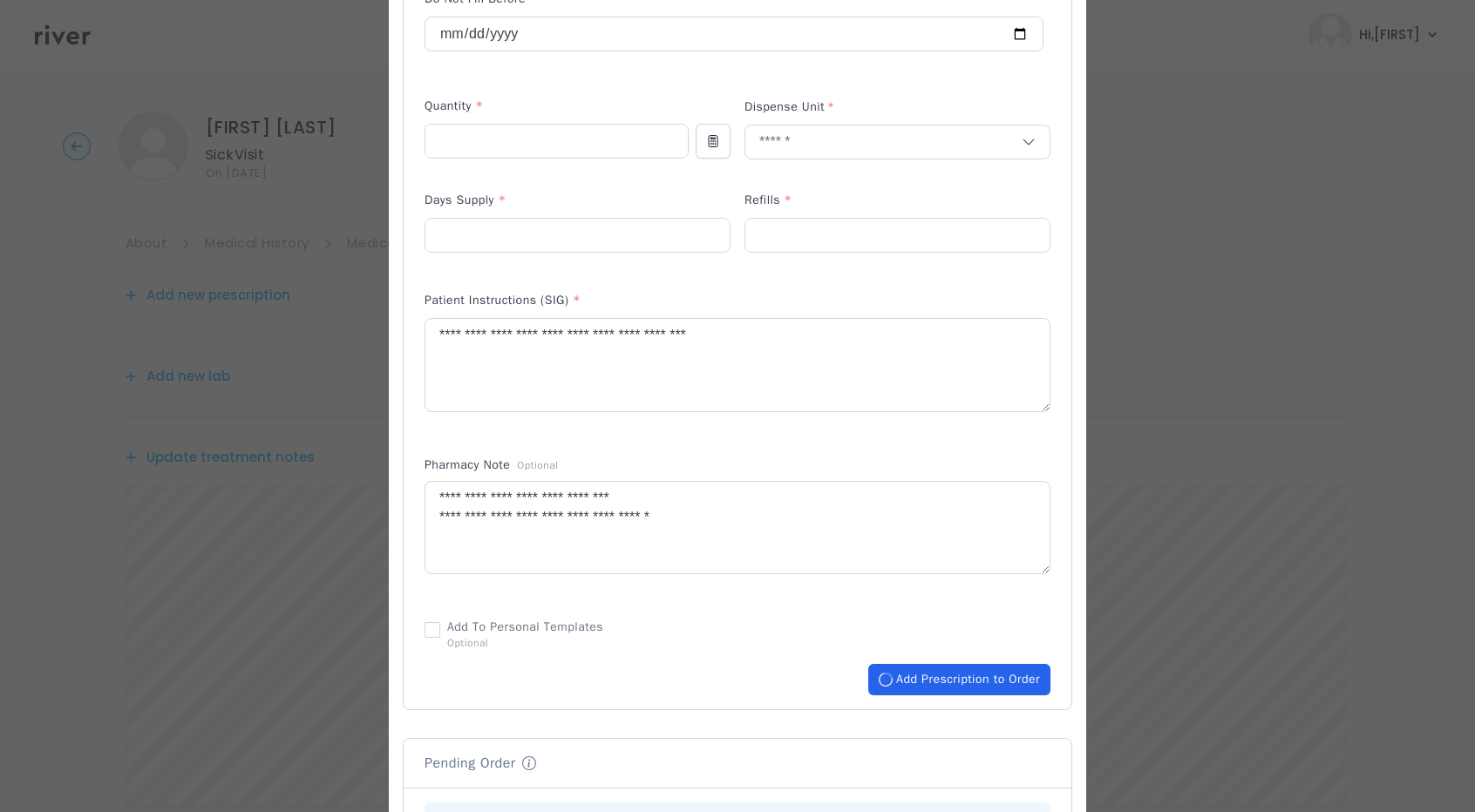 type 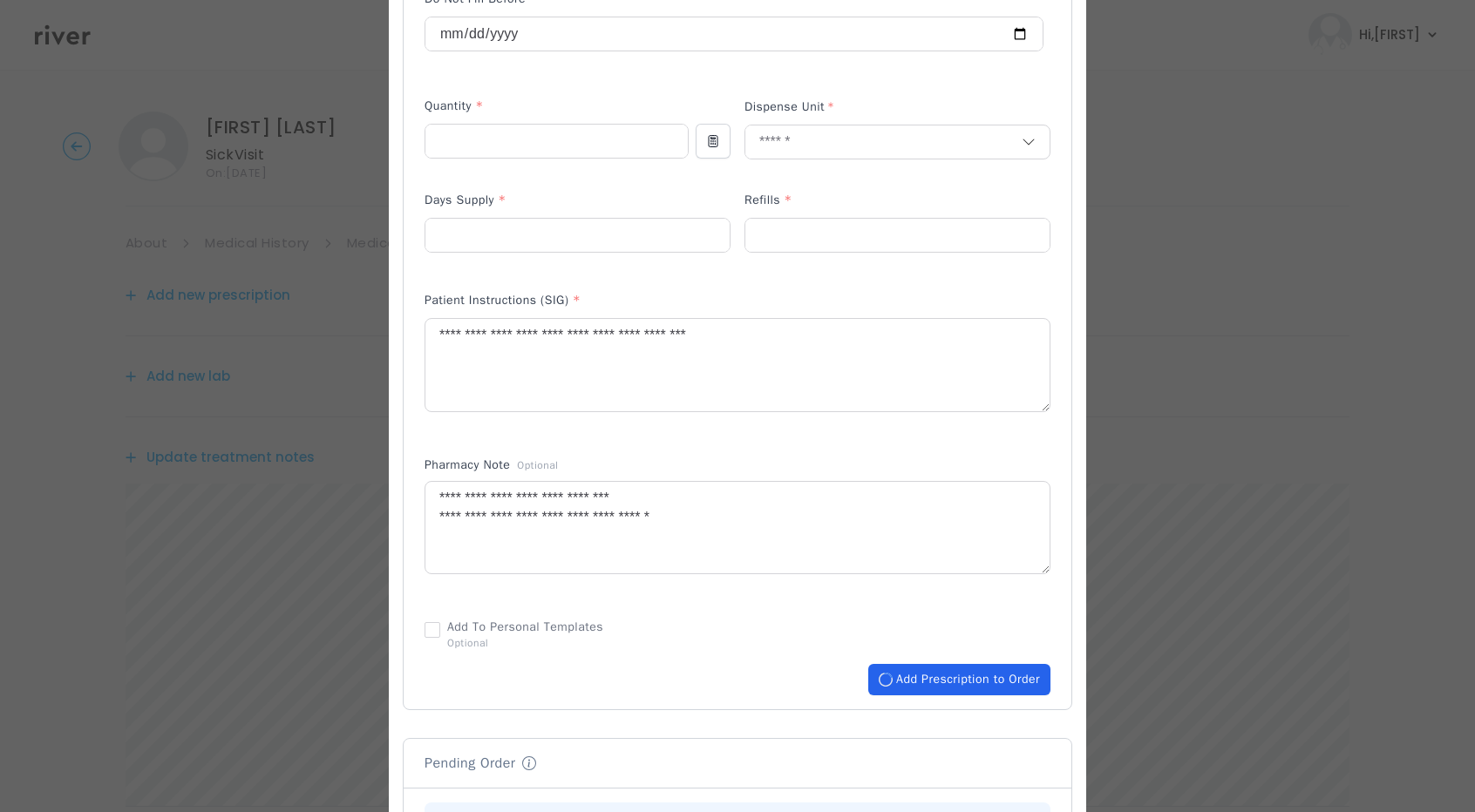 type 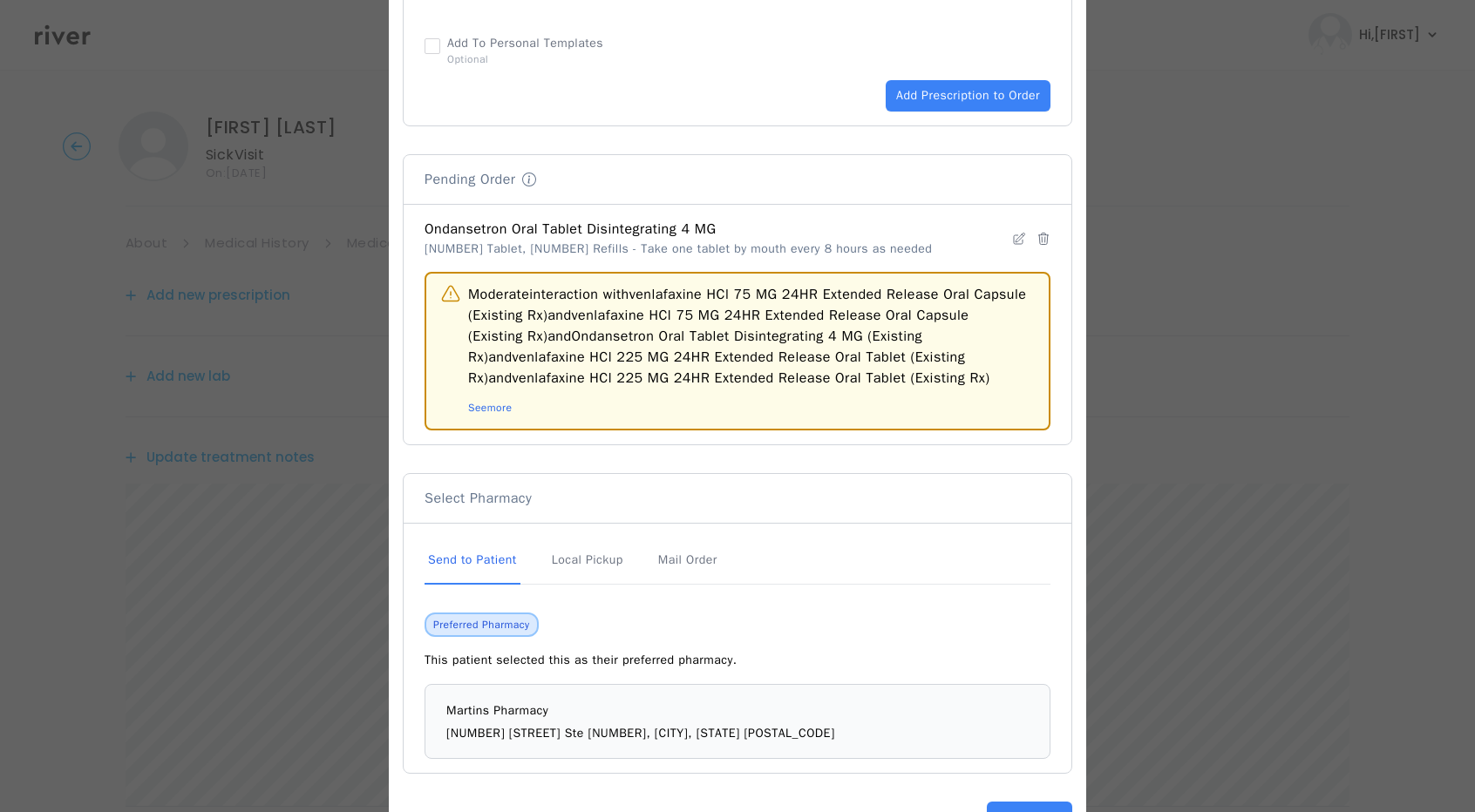 scroll, scrollTop: 1257, scrollLeft: 0, axis: vertical 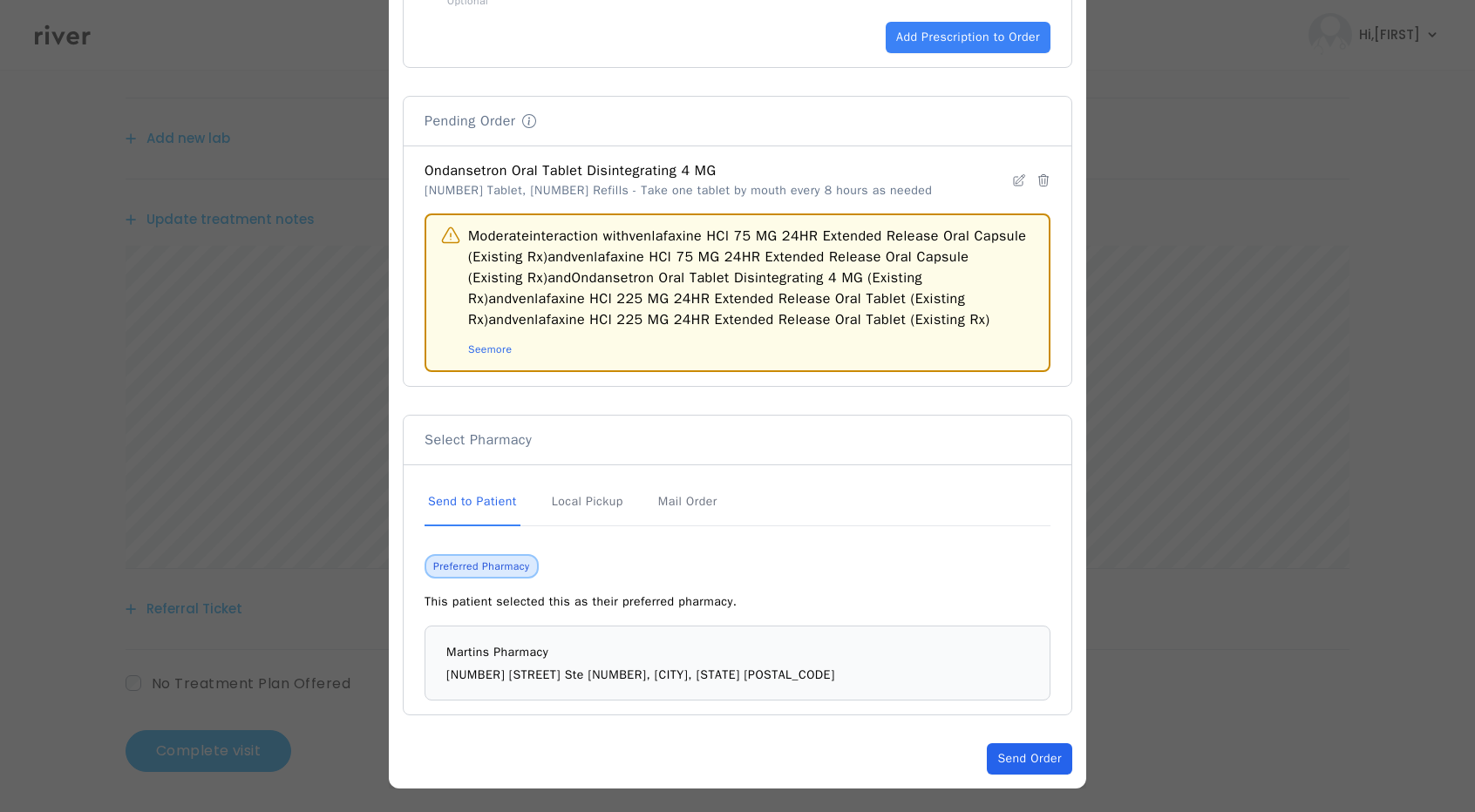 click on "Send Order" 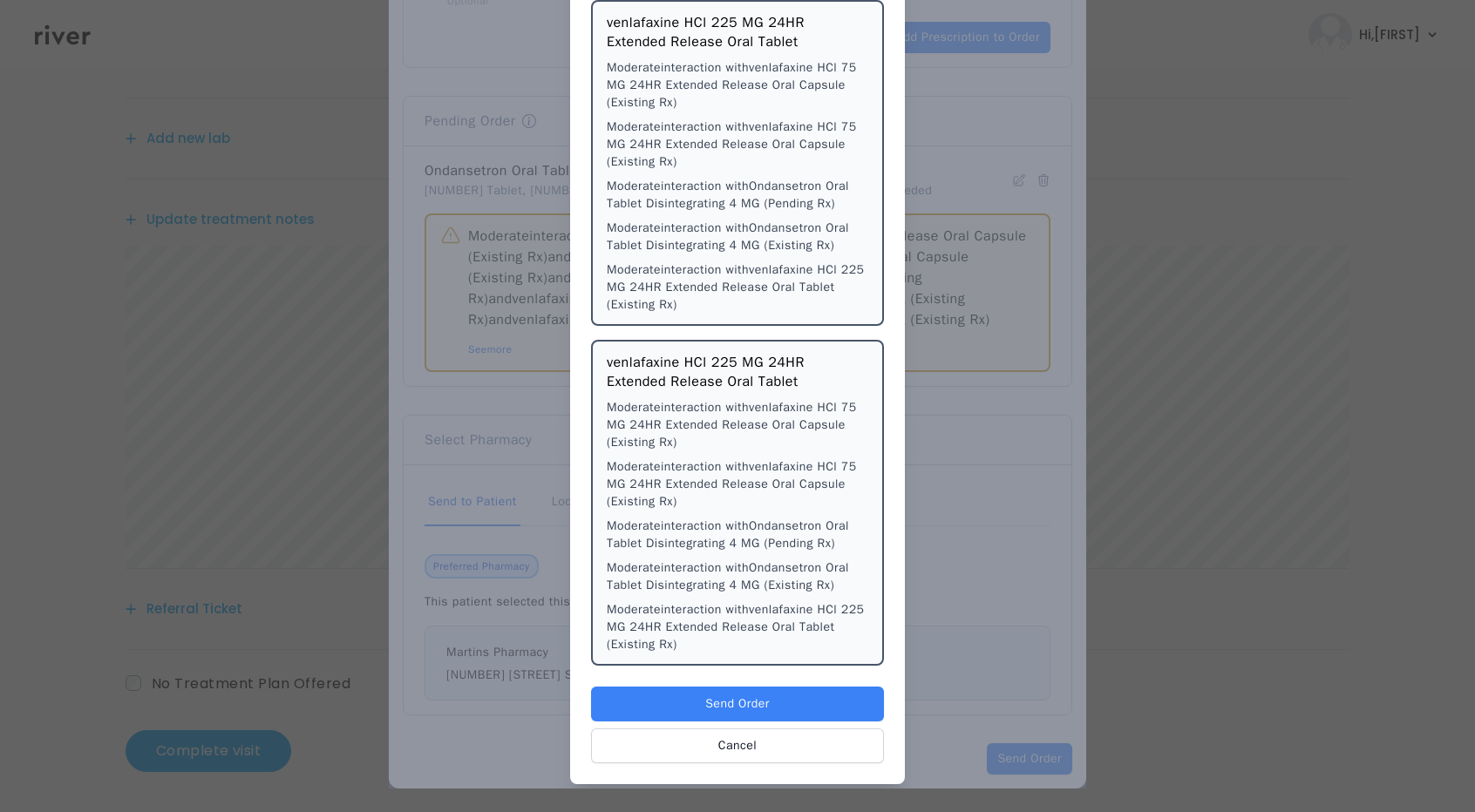 scroll, scrollTop: 352, scrollLeft: 0, axis: vertical 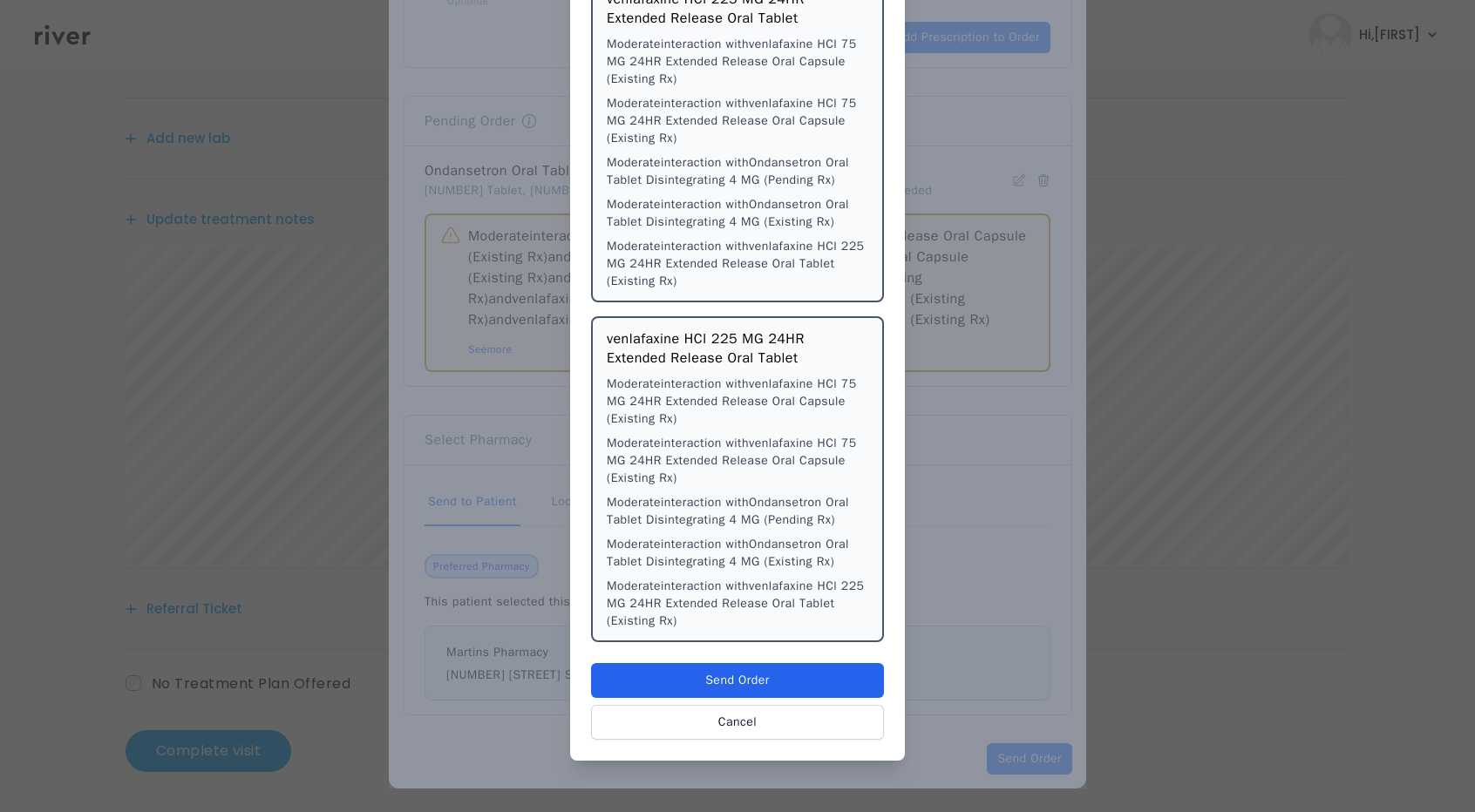 click on "Send Order" at bounding box center [738, 680] 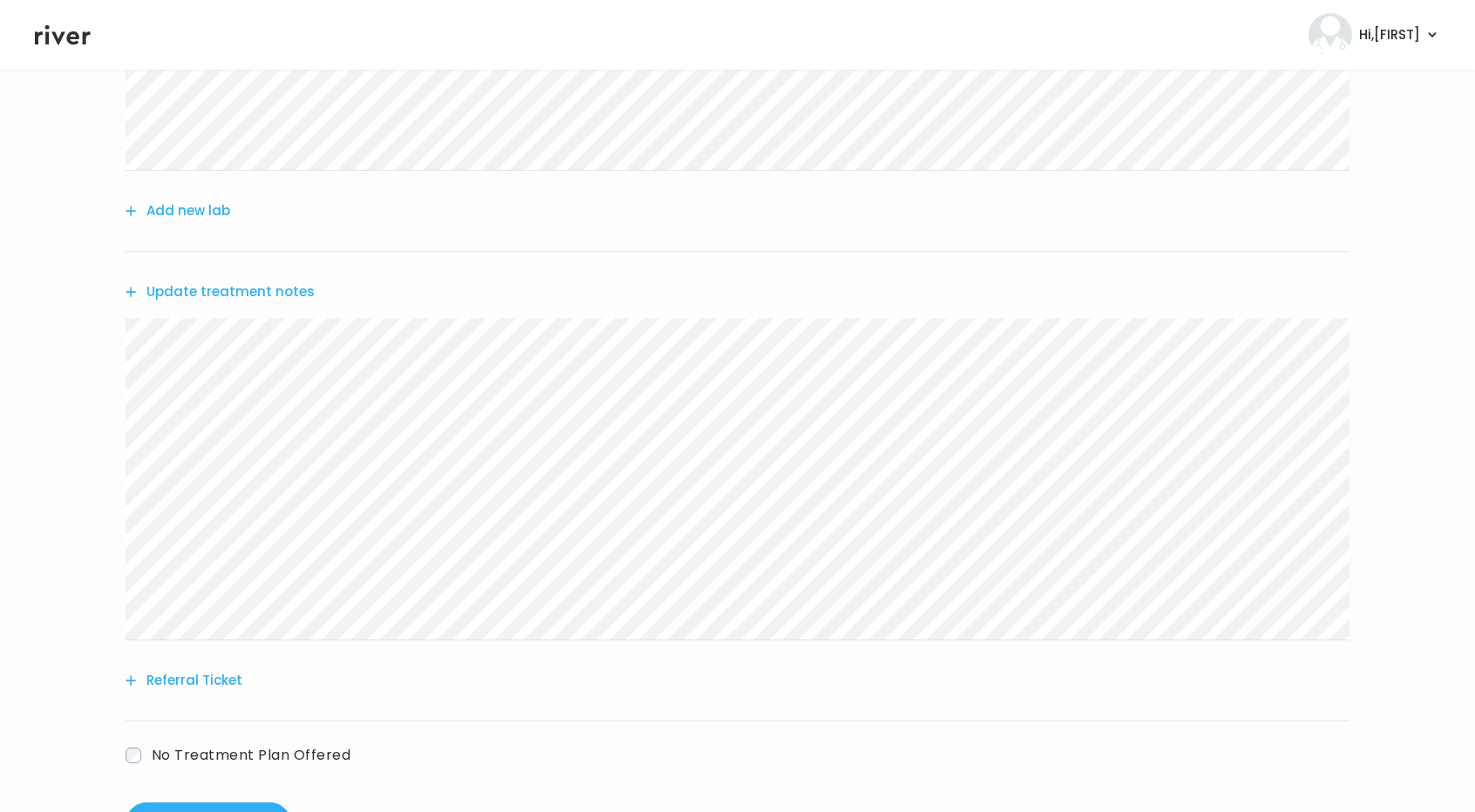 scroll, scrollTop: 416, scrollLeft: 0, axis: vertical 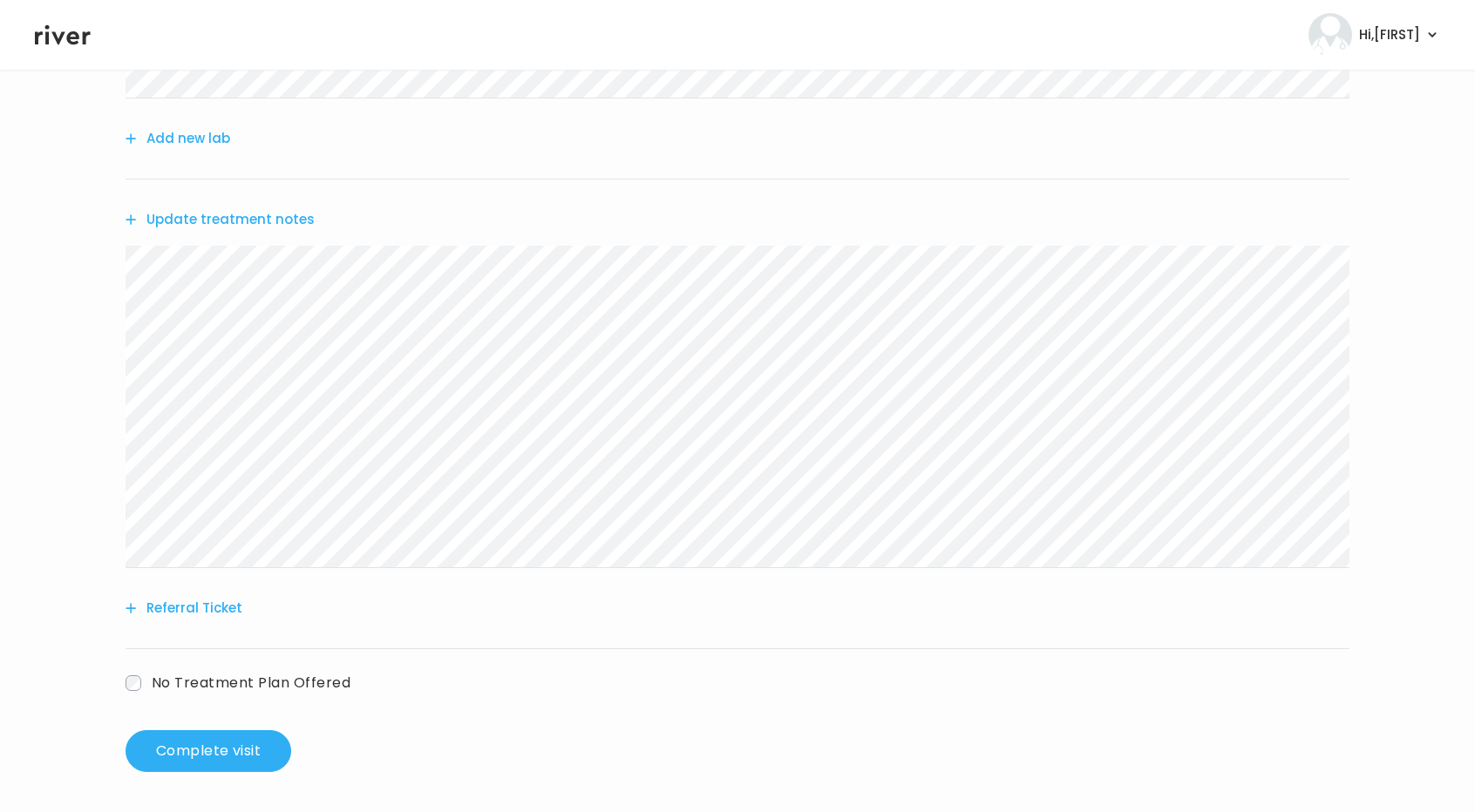click on "Add another prescription Add new lab Update treatment notes Referral Ticket No Treatment Plan Offered Complete visit" at bounding box center (738, 306) 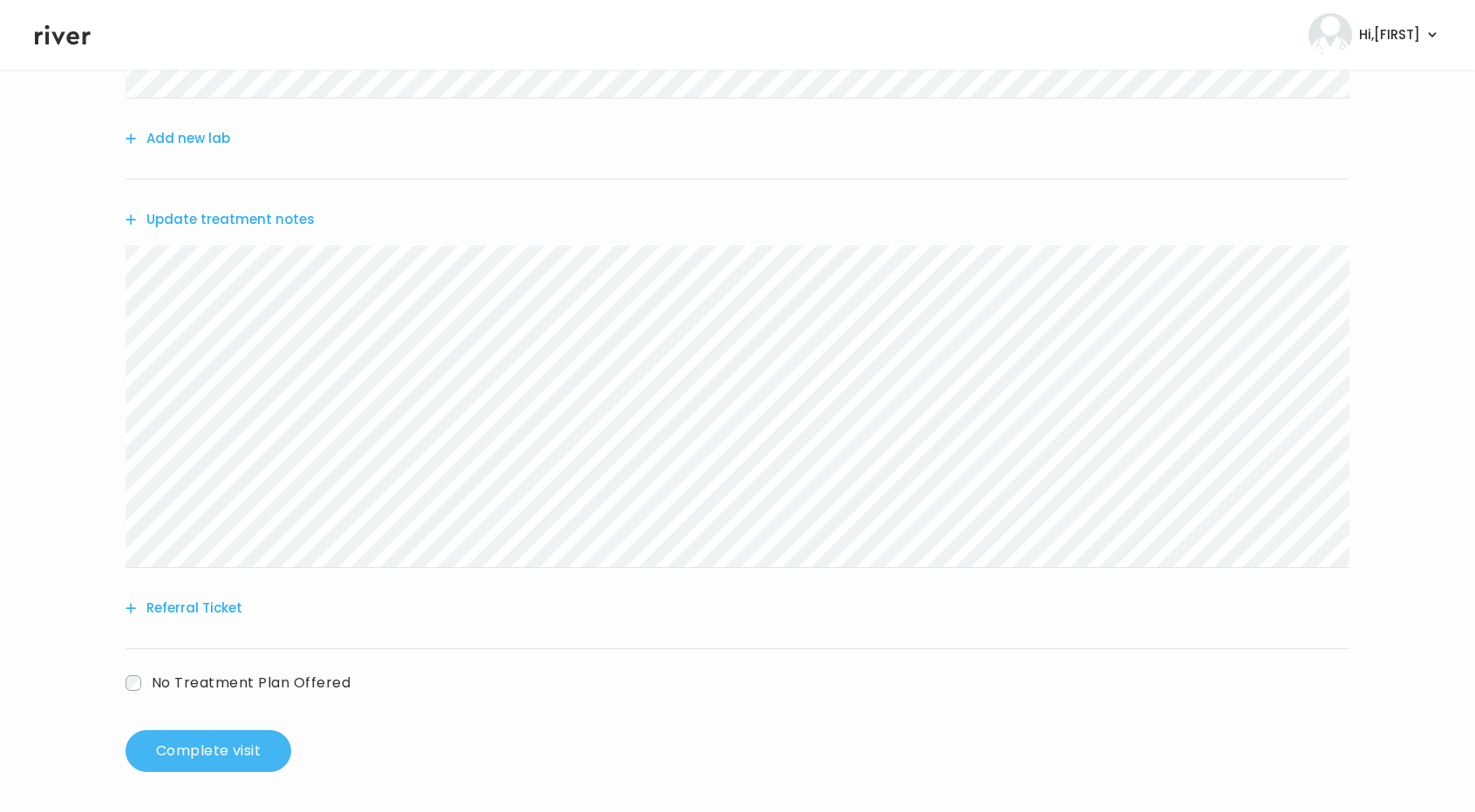 click on "Complete visit" at bounding box center (208, 751) 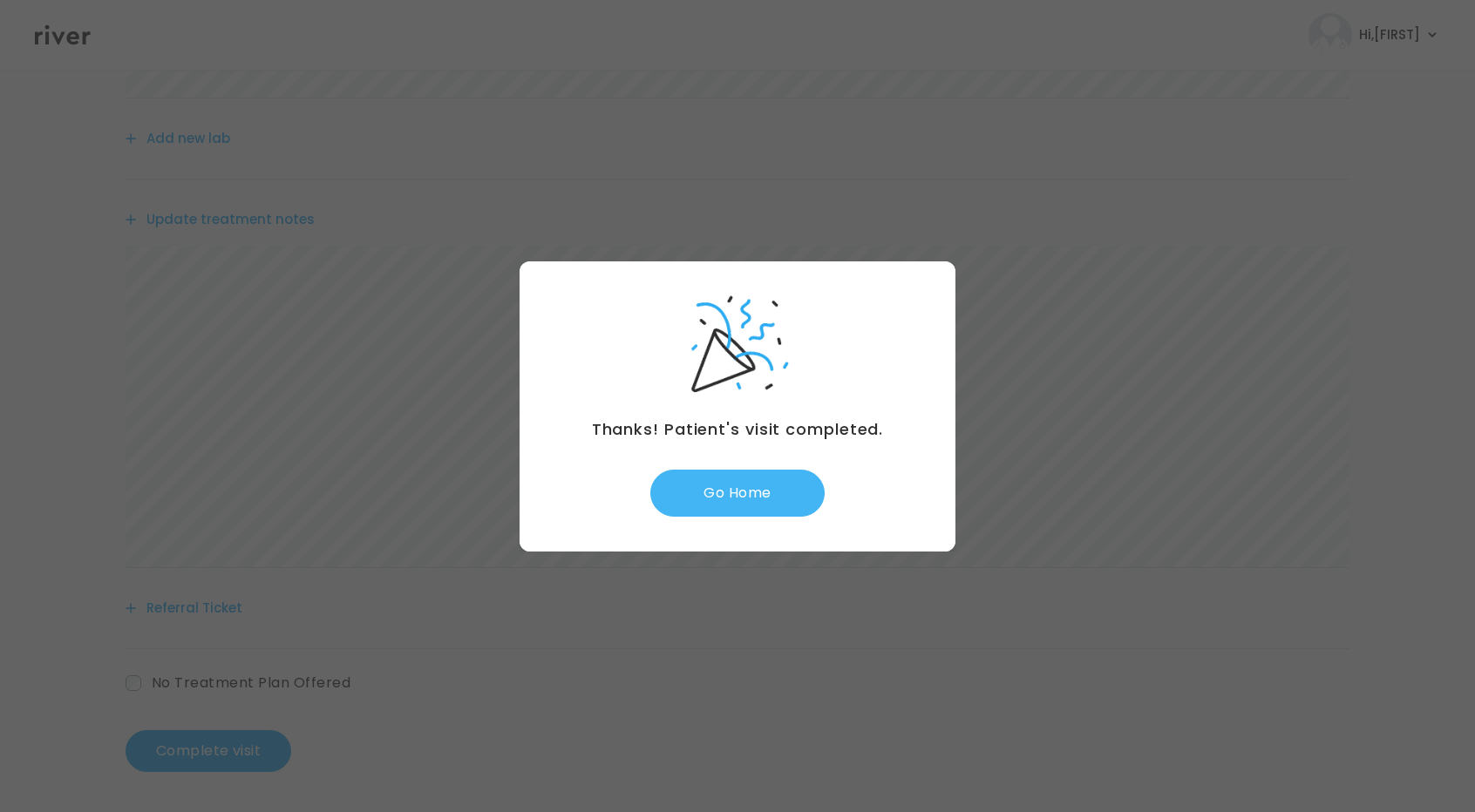 click on "Go Home" at bounding box center [738, 493] 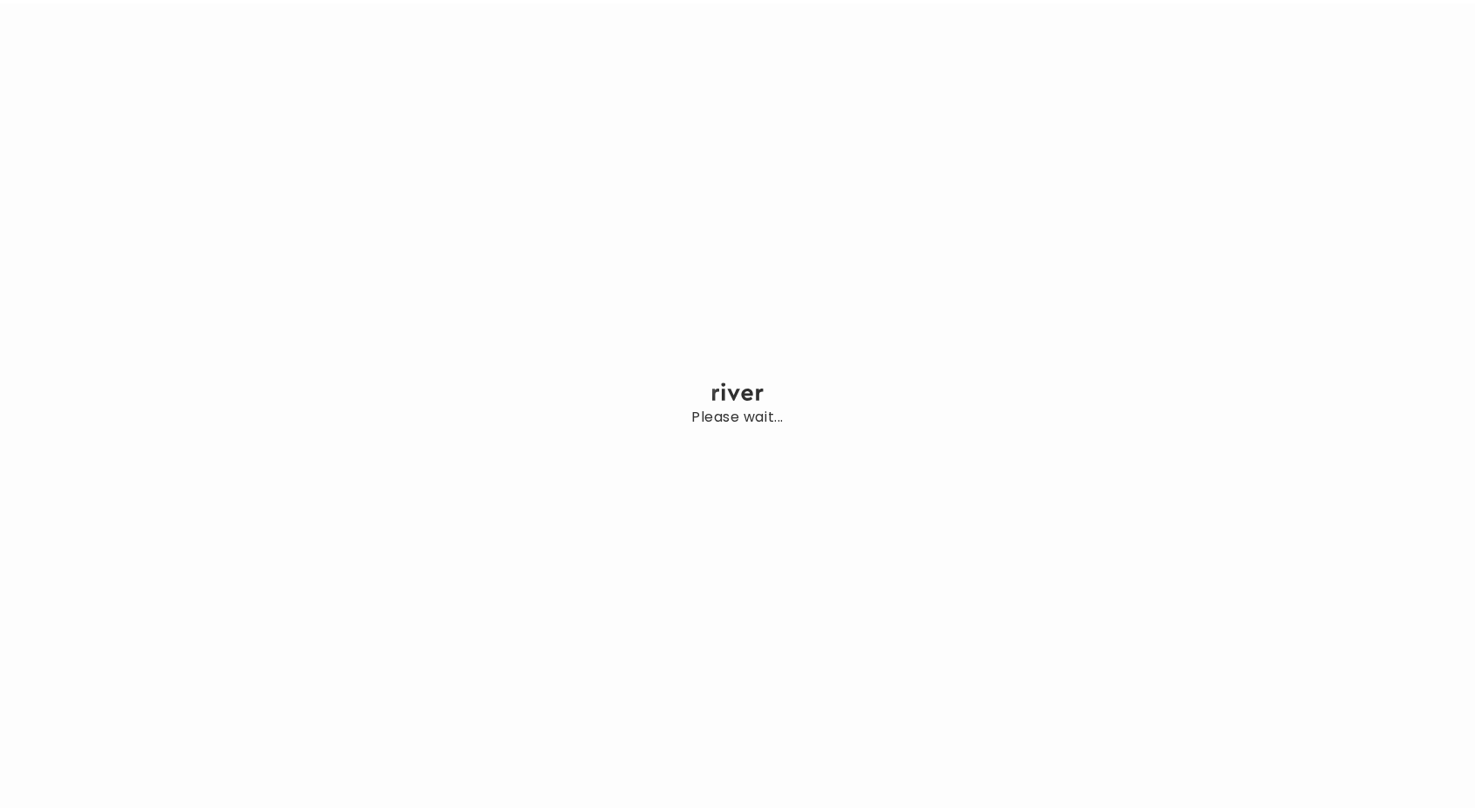 scroll, scrollTop: 0, scrollLeft: 0, axis: both 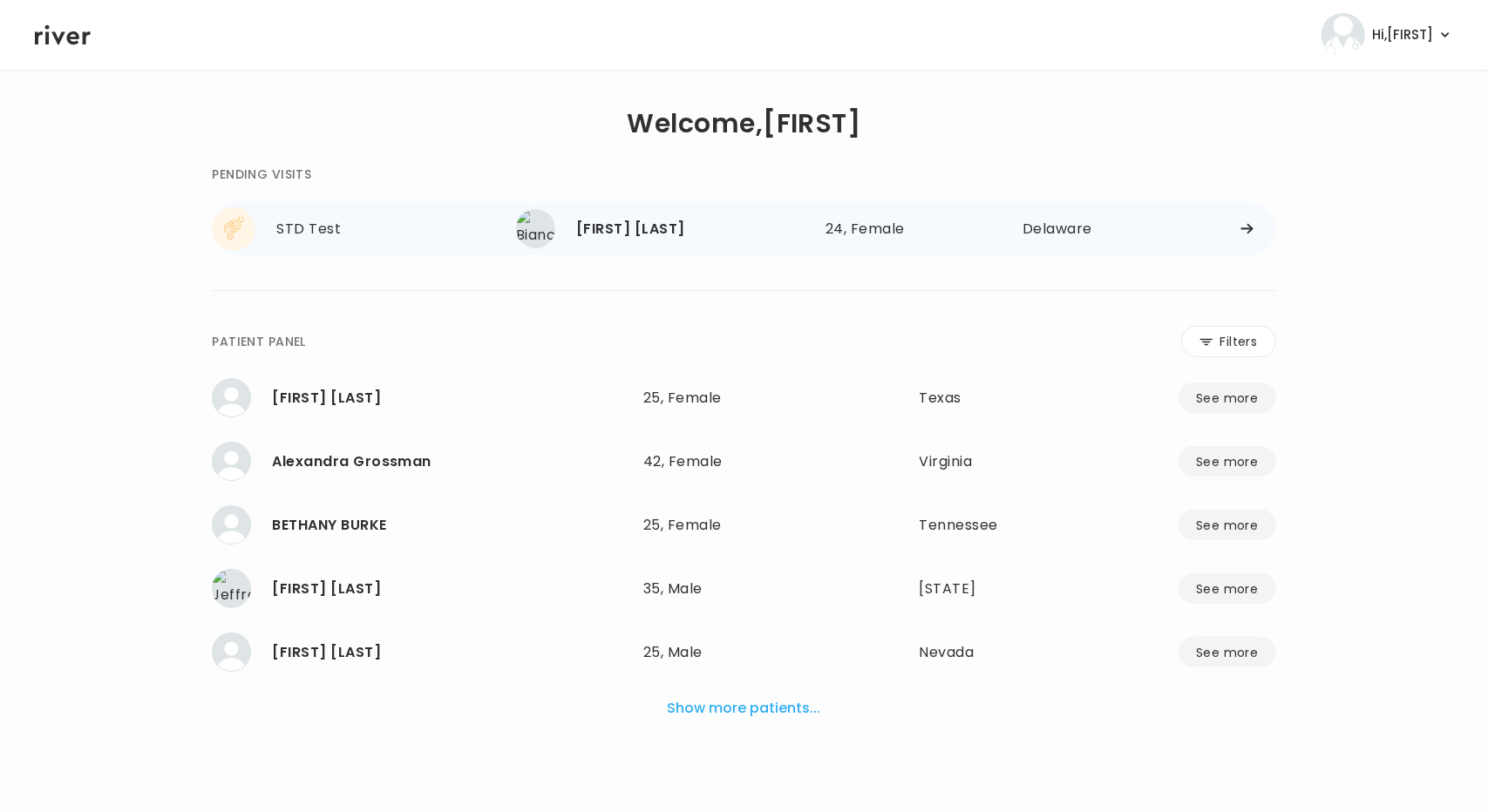click at bounding box center (1206, 228) 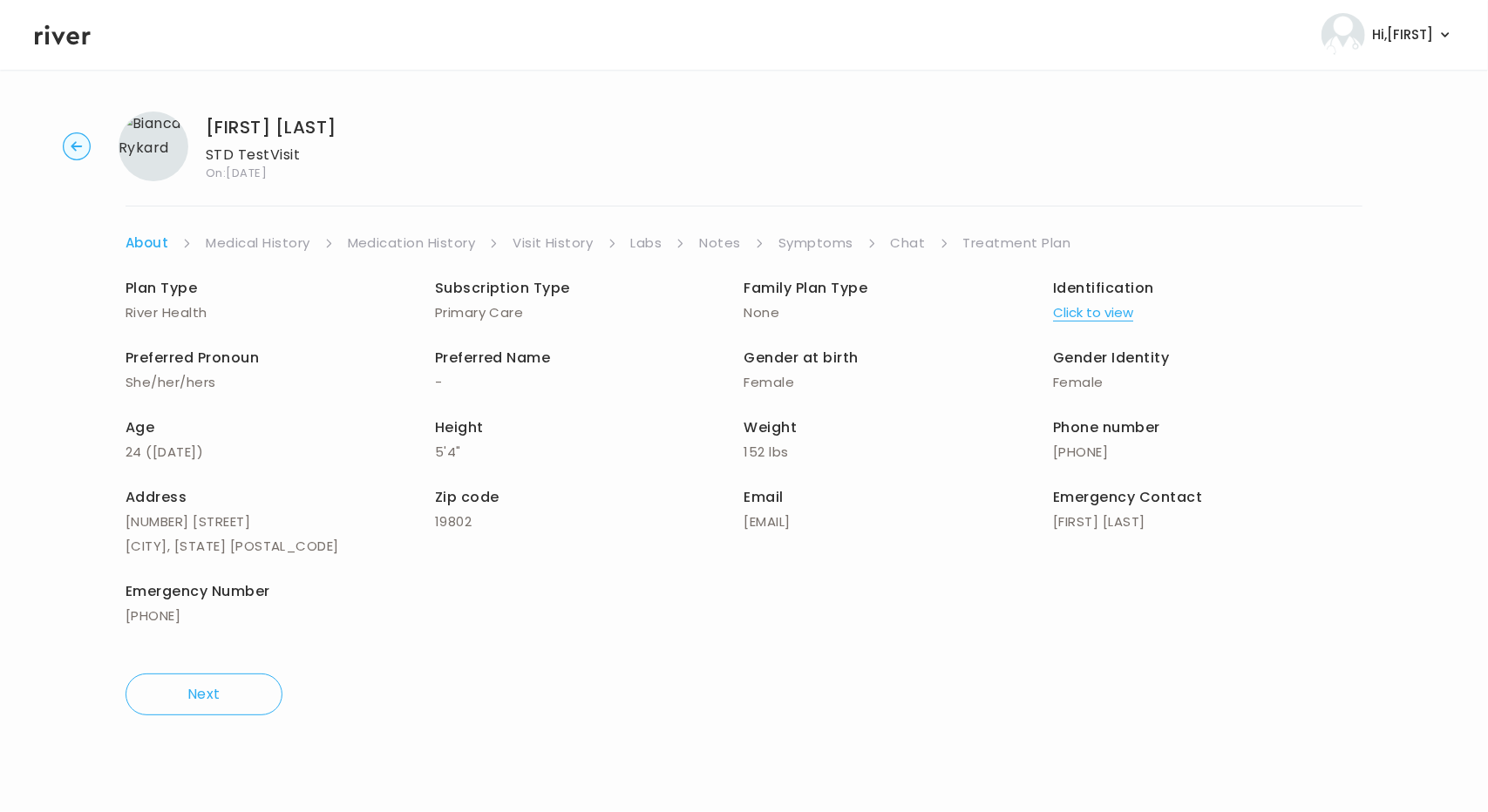 click on "Treatment Plan" at bounding box center [1017, 243] 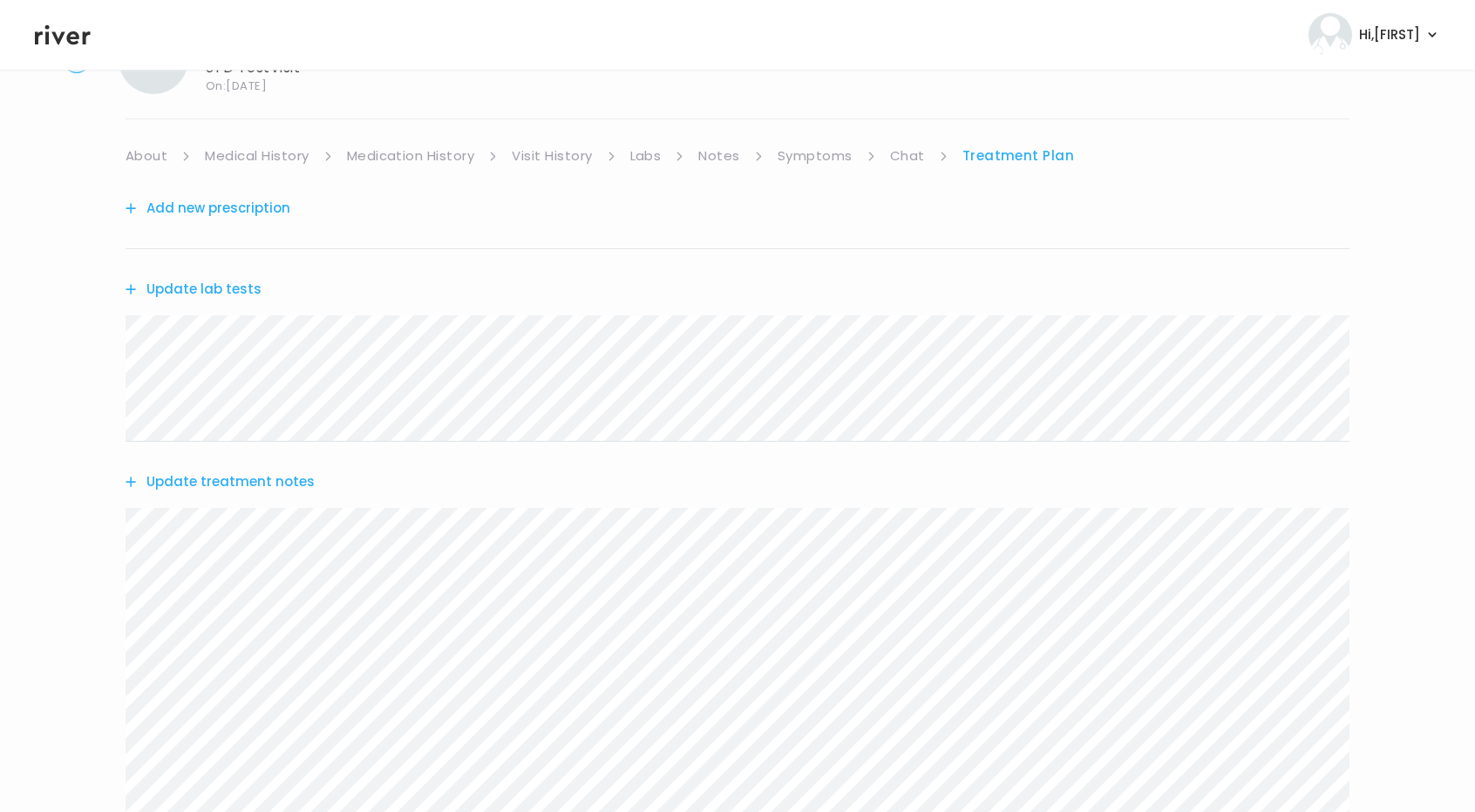scroll, scrollTop: 261, scrollLeft: 0, axis: vertical 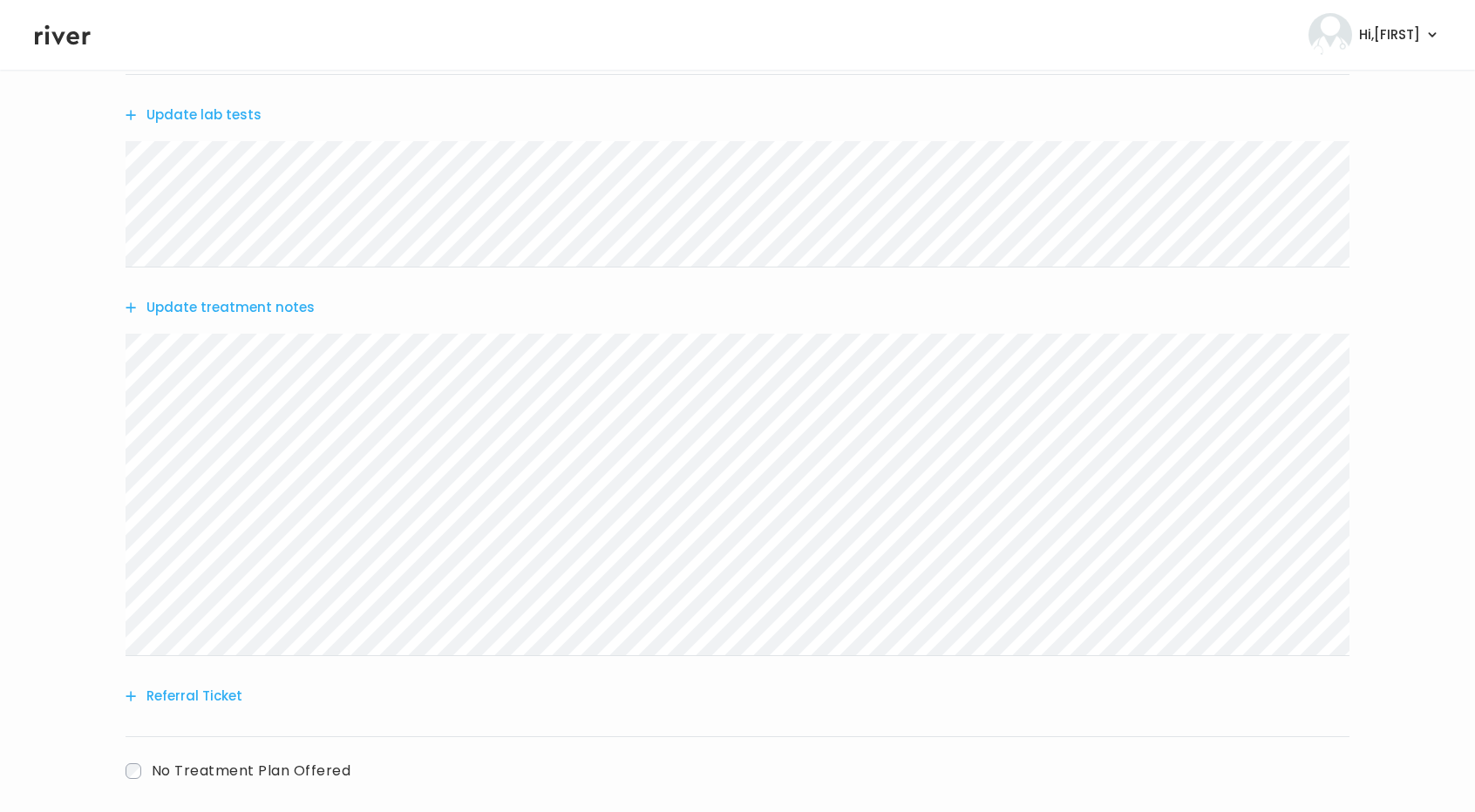 click on "Update treatment notes" at bounding box center (738, 308) 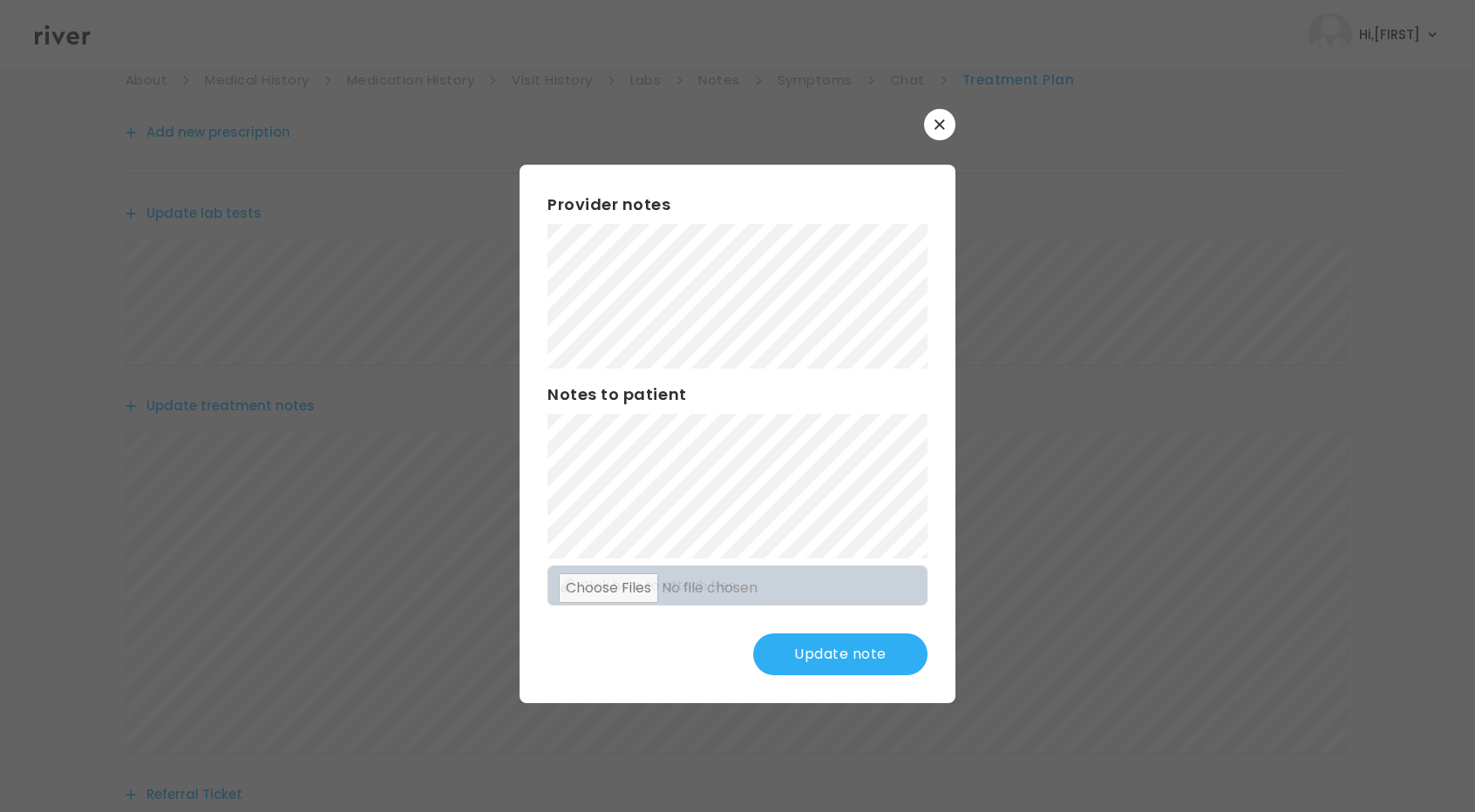 scroll, scrollTop: 0, scrollLeft: 0, axis: both 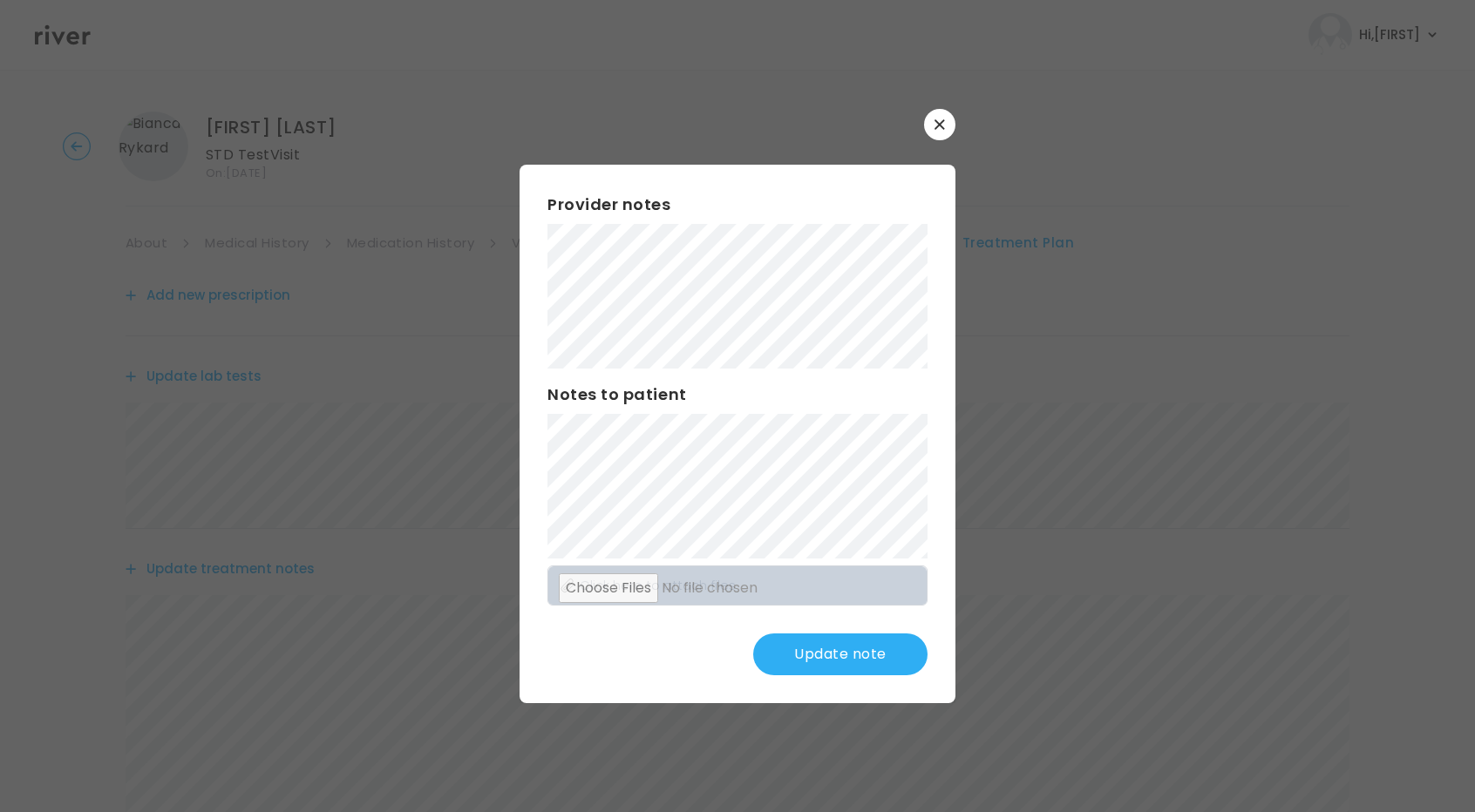 click on "Update note" at bounding box center [840, 654] 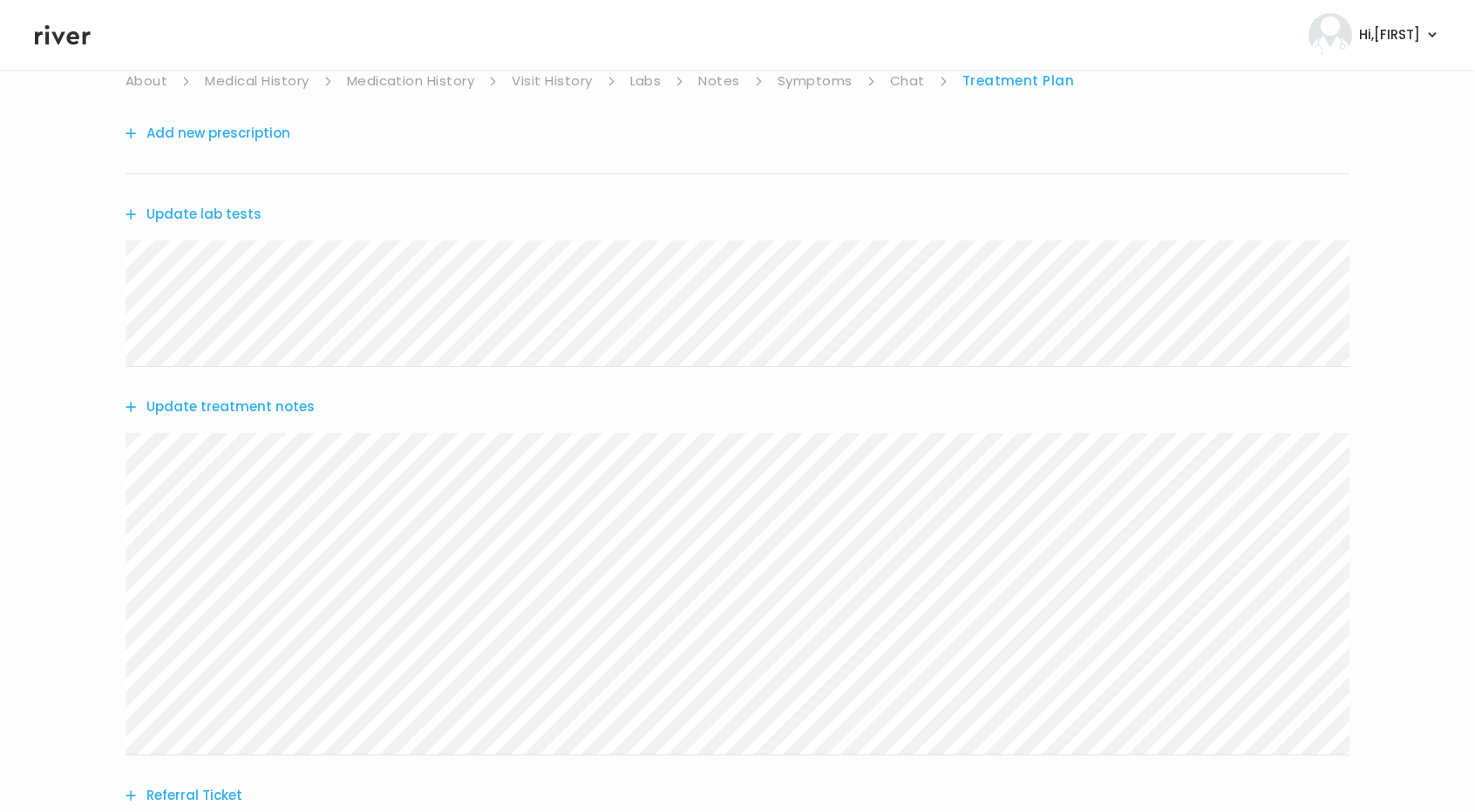 scroll, scrollTop: 349, scrollLeft: 0, axis: vertical 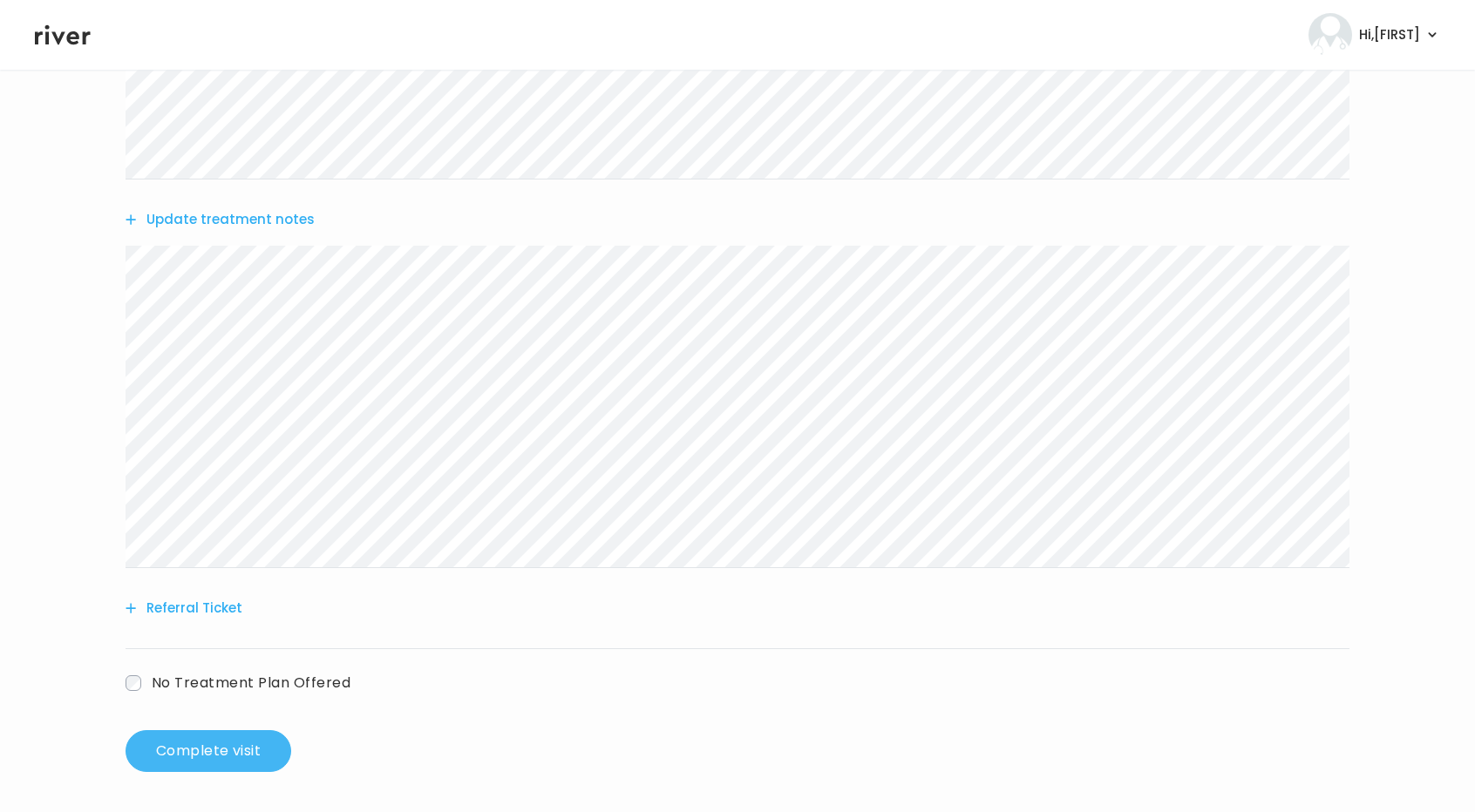 click on "Complete visit" at bounding box center (208, 751) 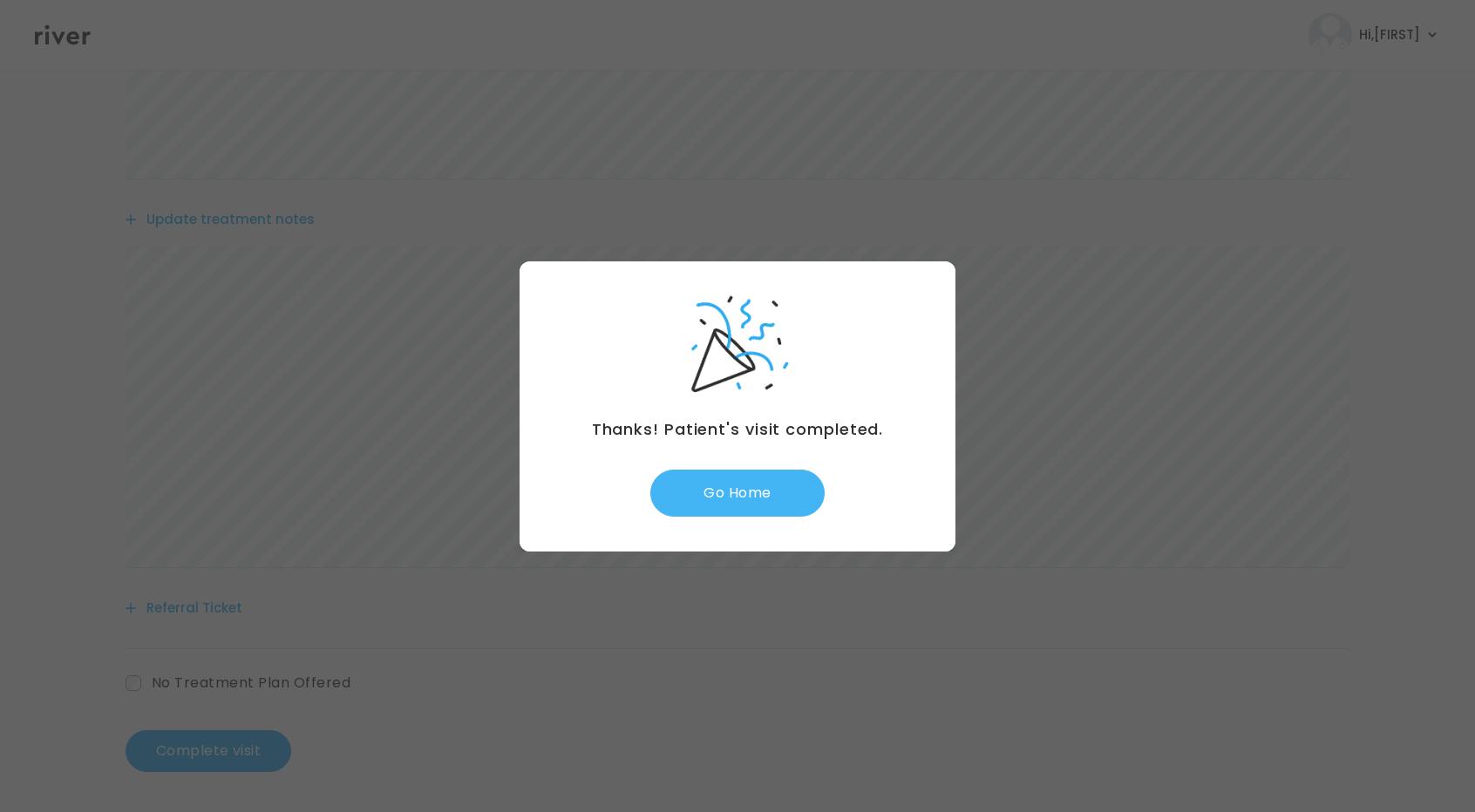 click on "Go Home" at bounding box center (738, 493) 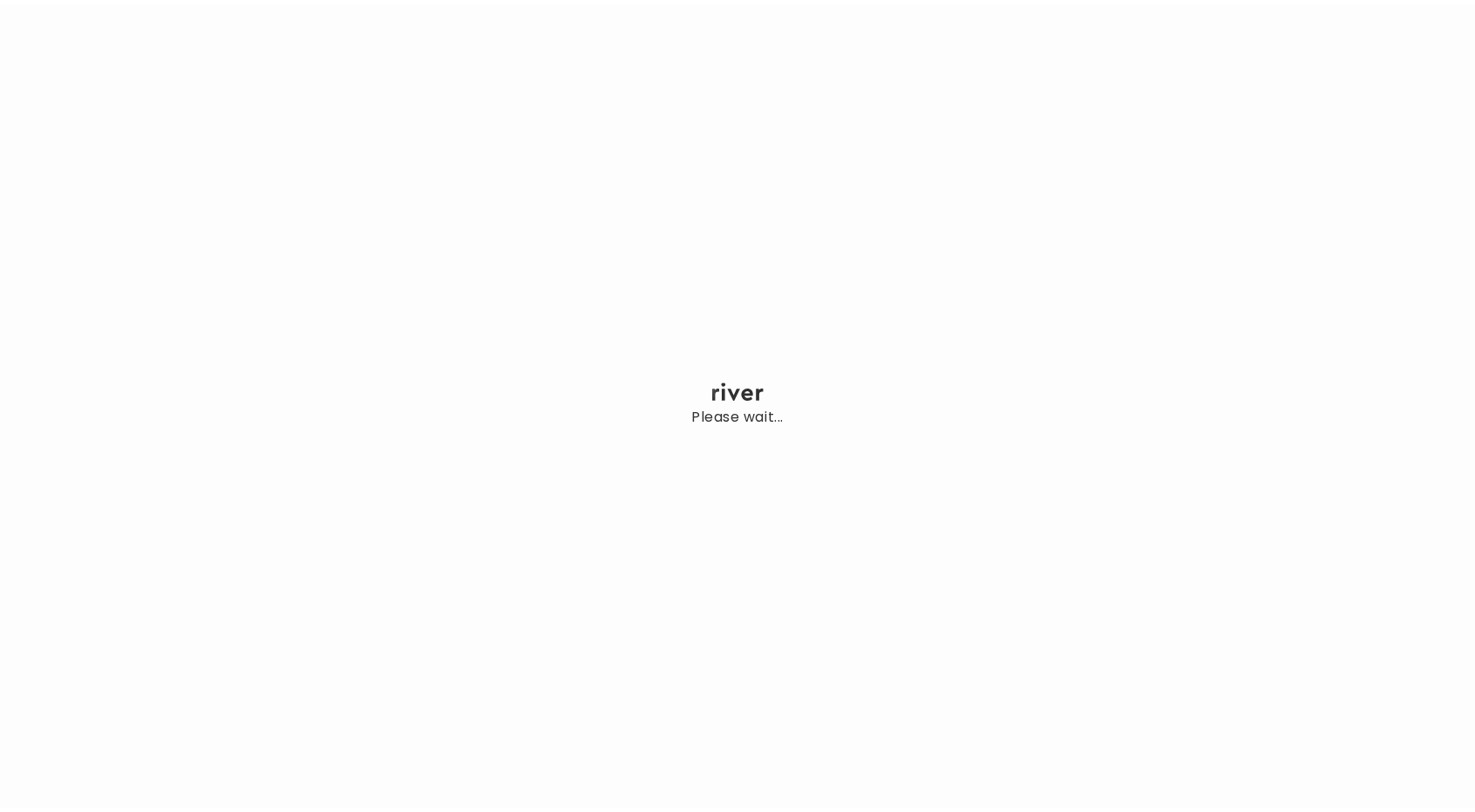scroll, scrollTop: 0, scrollLeft: 0, axis: both 